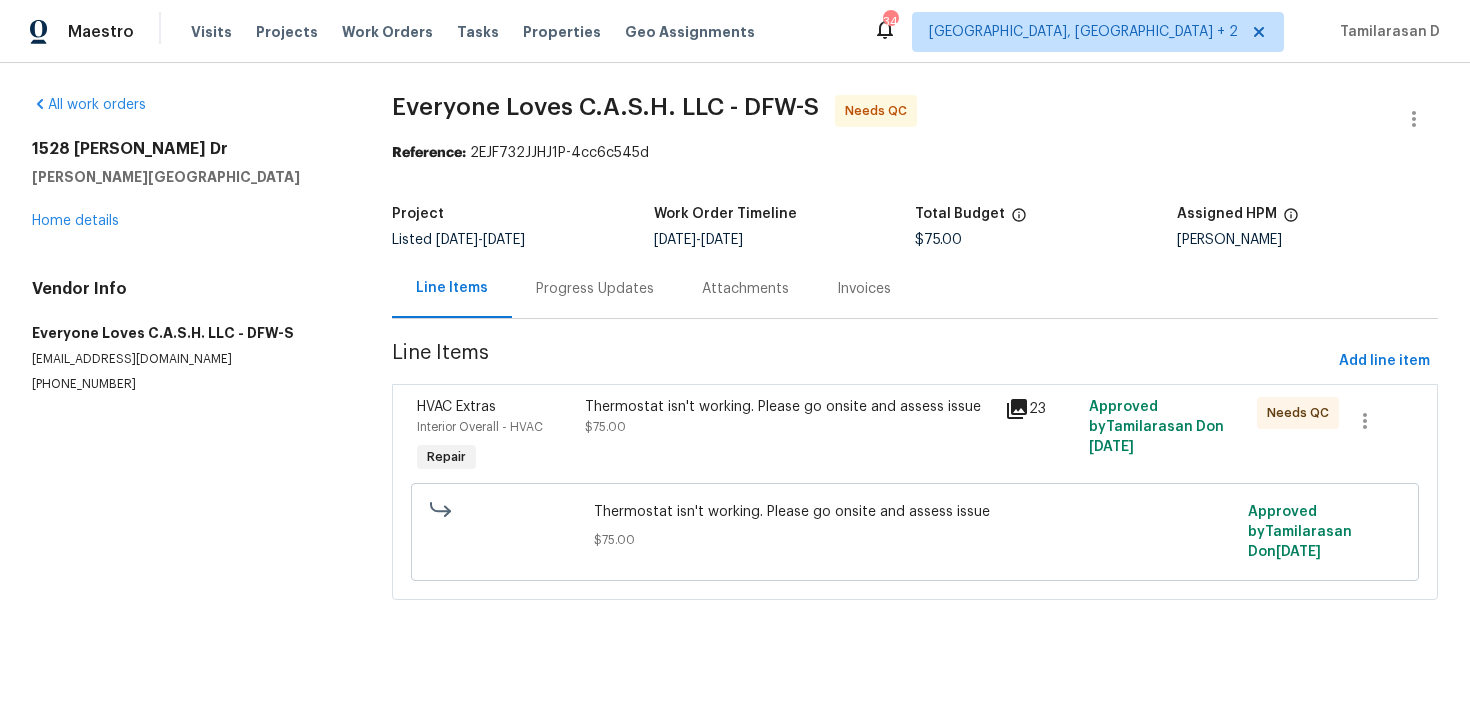 scroll, scrollTop: 0, scrollLeft: 0, axis: both 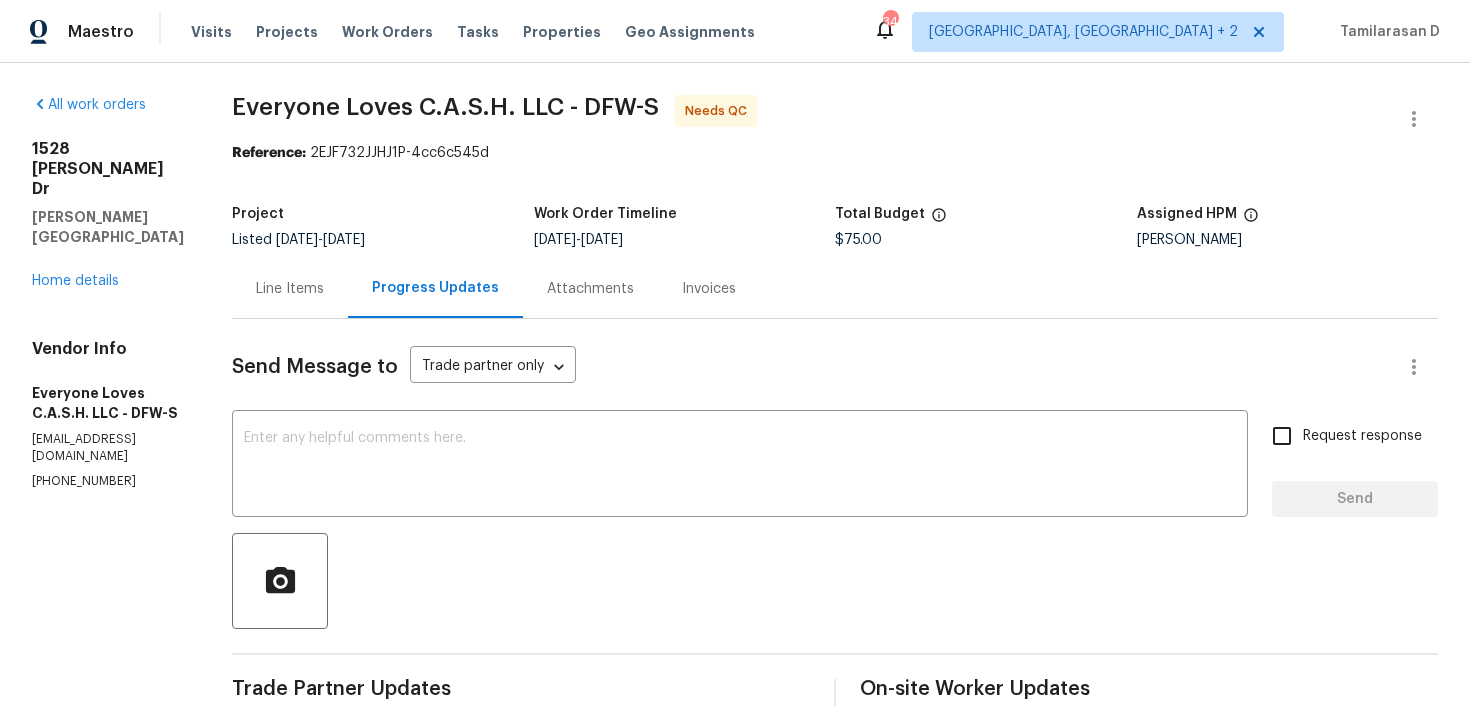 click on "Line Items" at bounding box center [290, 289] 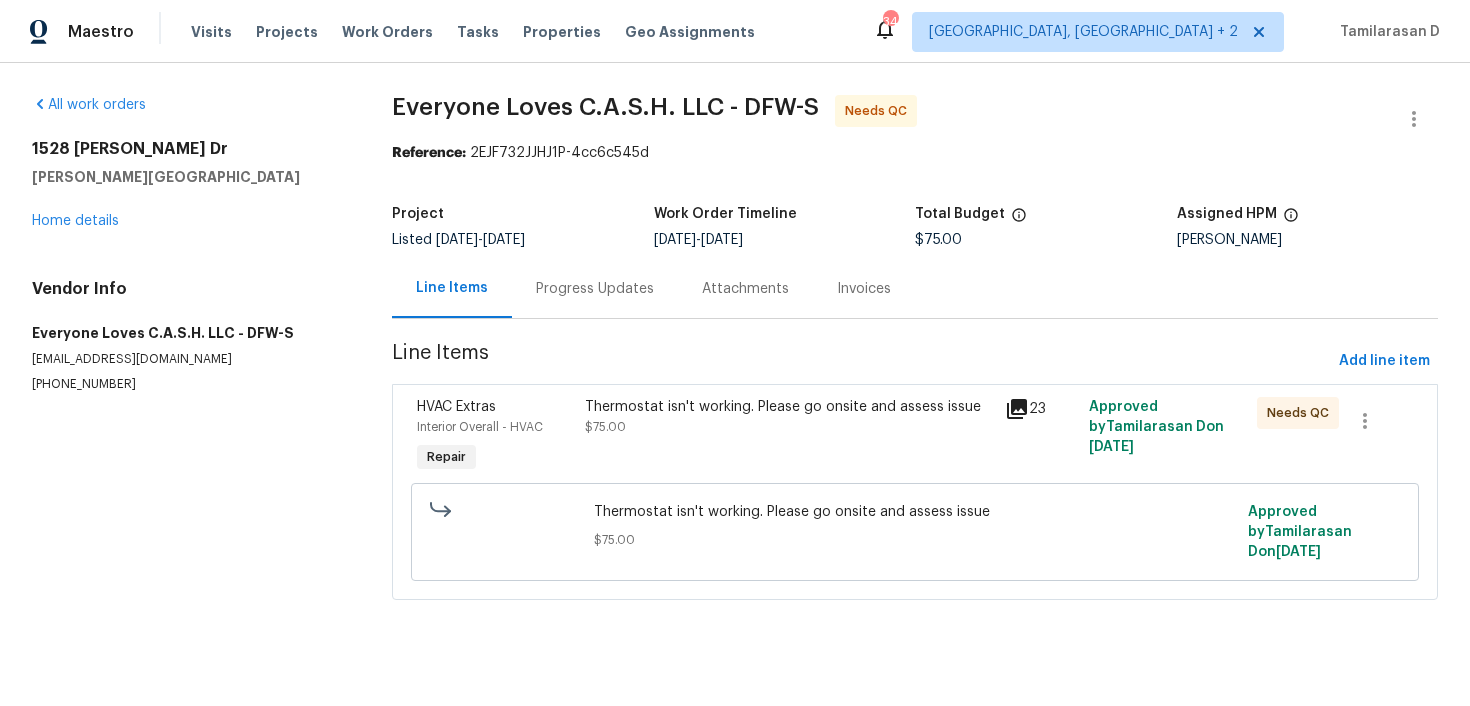 click on "Thermostat isn't working. Please go onsite and assess issue $75.00" at bounding box center (789, 437) 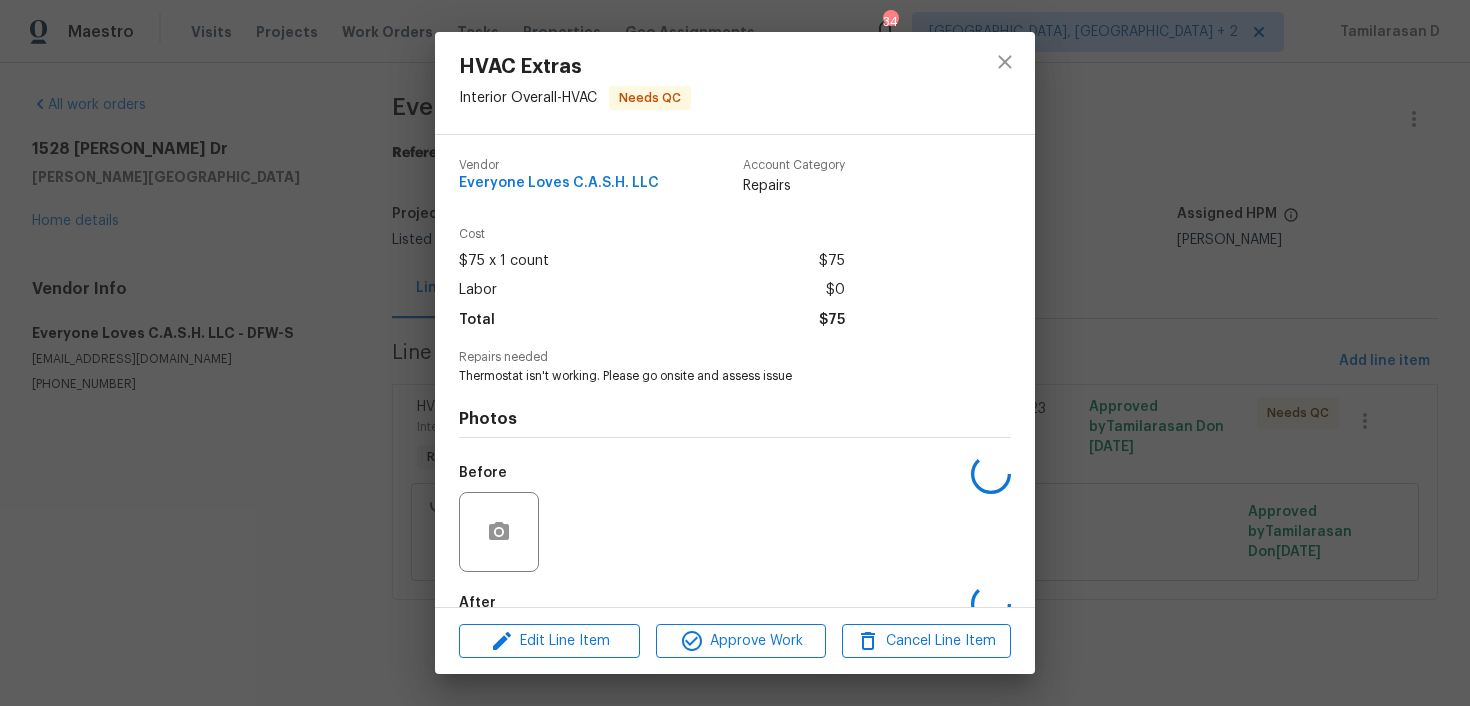 scroll, scrollTop: 115, scrollLeft: 0, axis: vertical 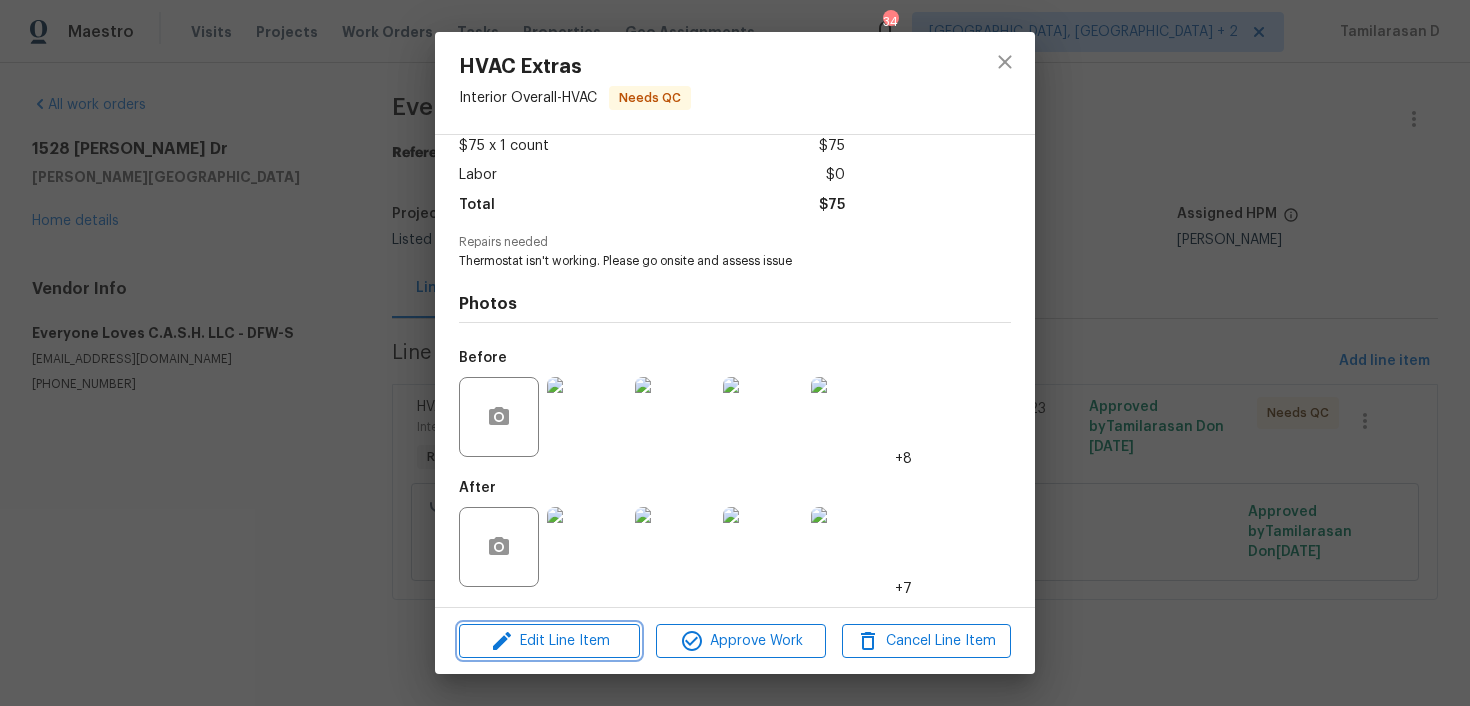 click on "Edit Line Item" at bounding box center (549, 641) 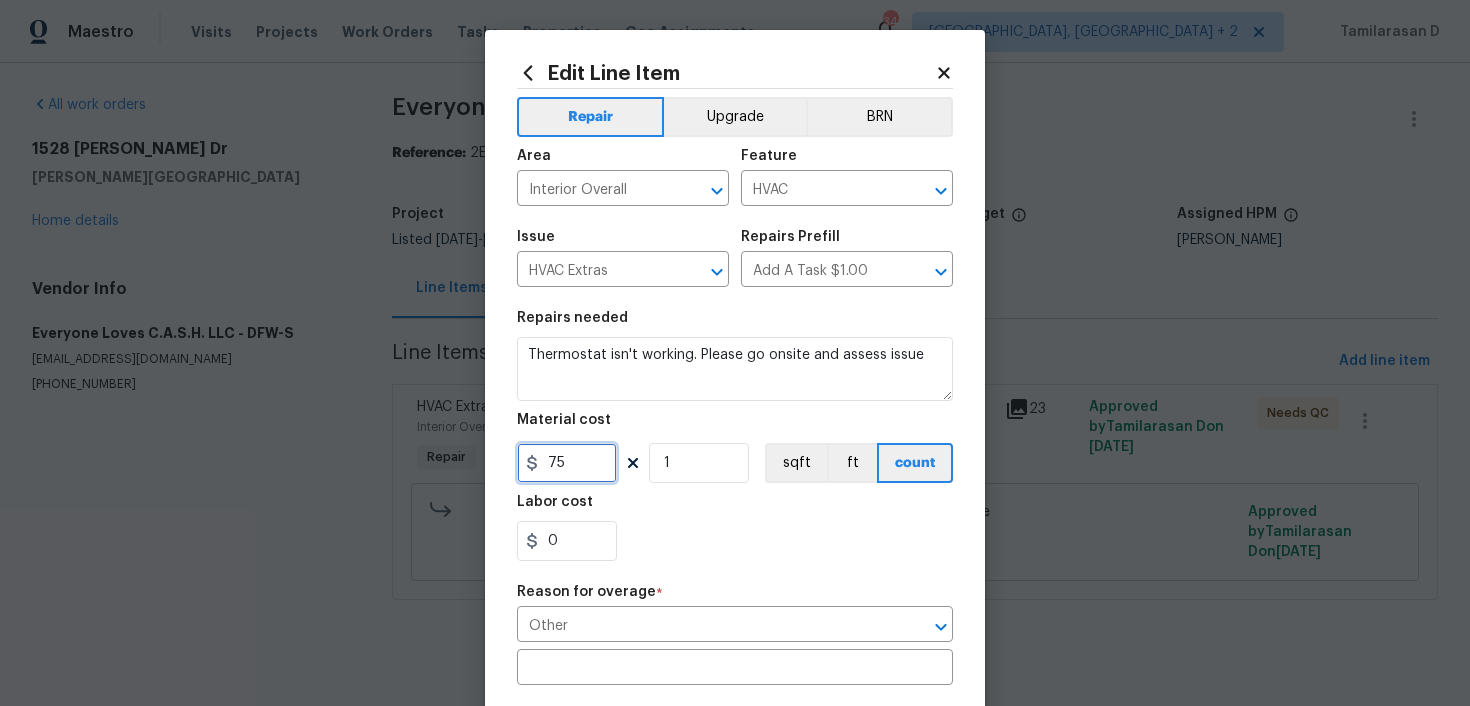 click on "75" at bounding box center [567, 463] 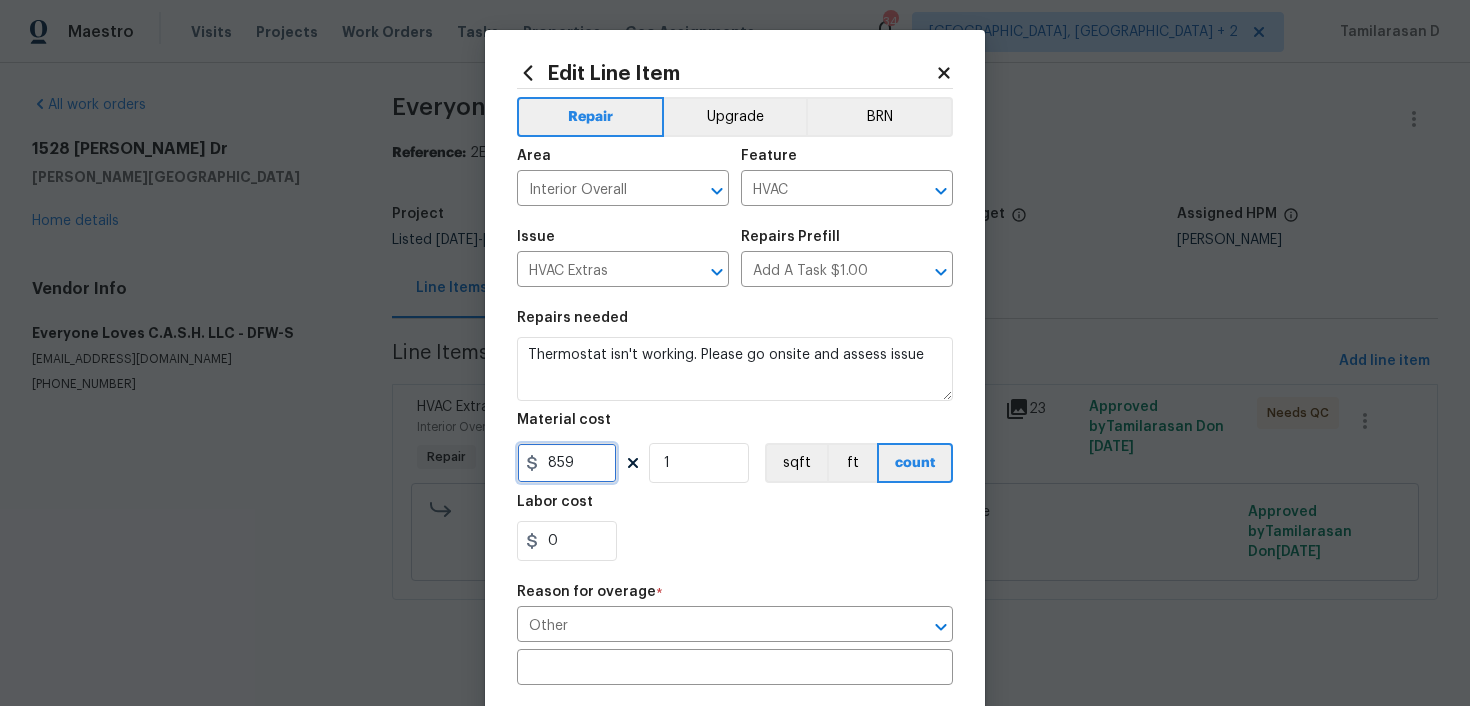 type on "859" 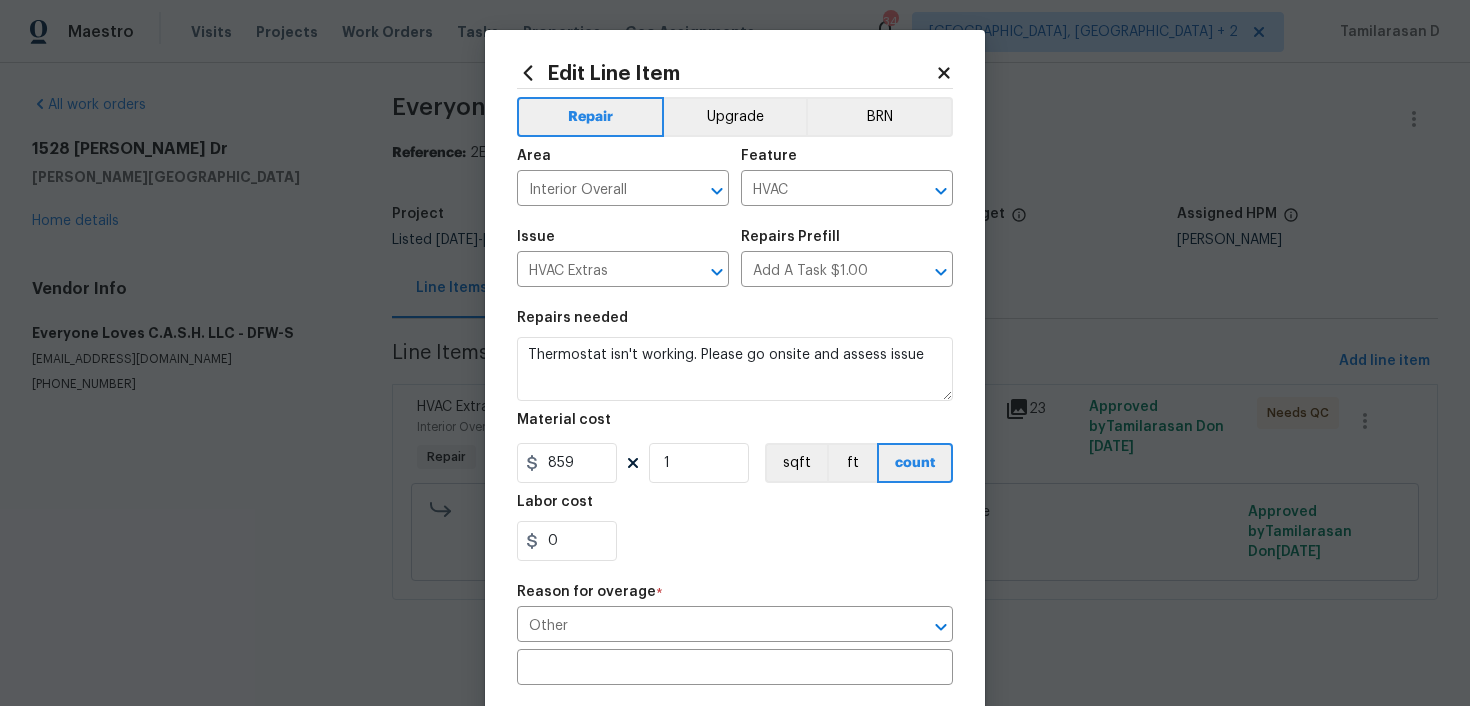 click on "Repair Upgrade BRN Area Interior Overall ​ Feature HVAC ​ Issue HVAC Extras ​ Repairs Prefill Add A Task $1.00 ​ Repairs needed Thermostat isn't working. Please go onsite and assess issue Material cost 859 1 sqft ft count Labor cost 0 Reason for overage * Other ​ ​ Reason for change * x ​ Photos  +19 Create without photos" at bounding box center [735, 553] 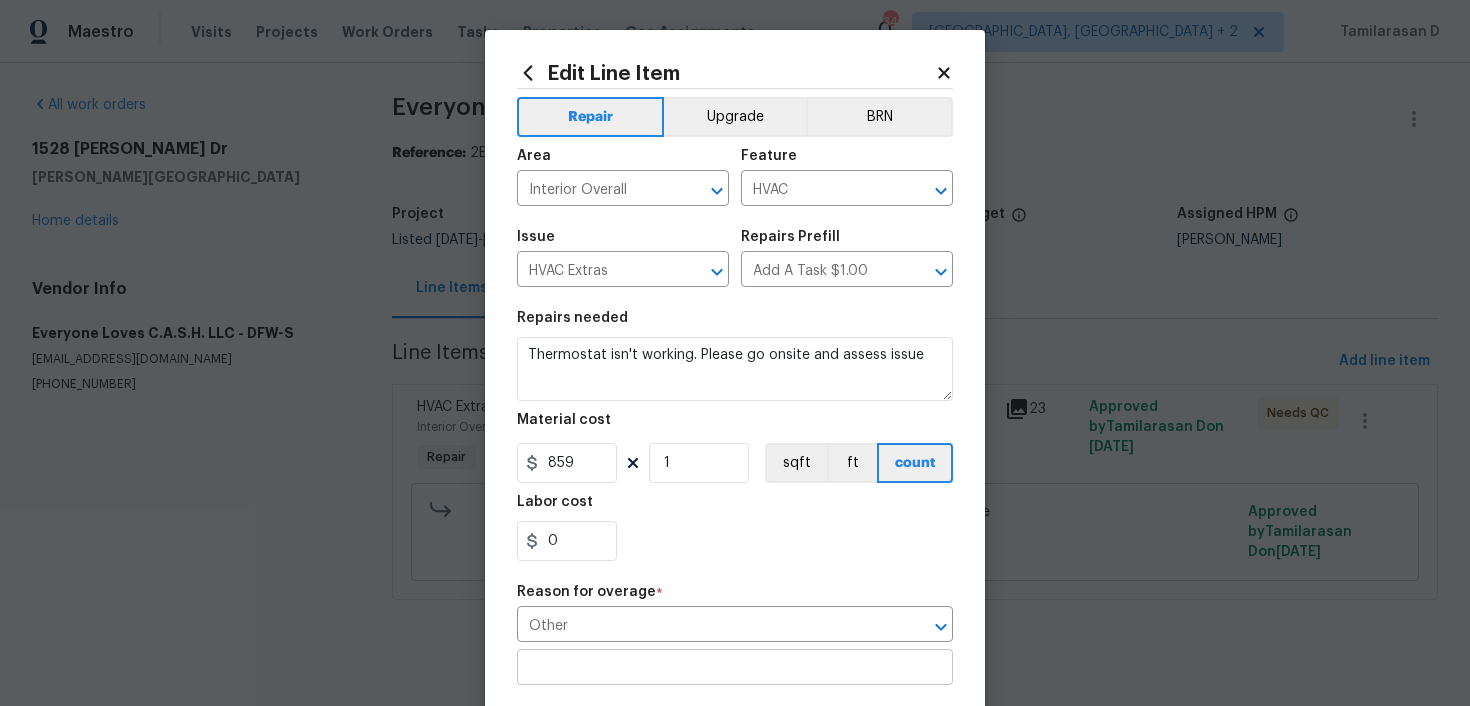 click at bounding box center [735, 669] 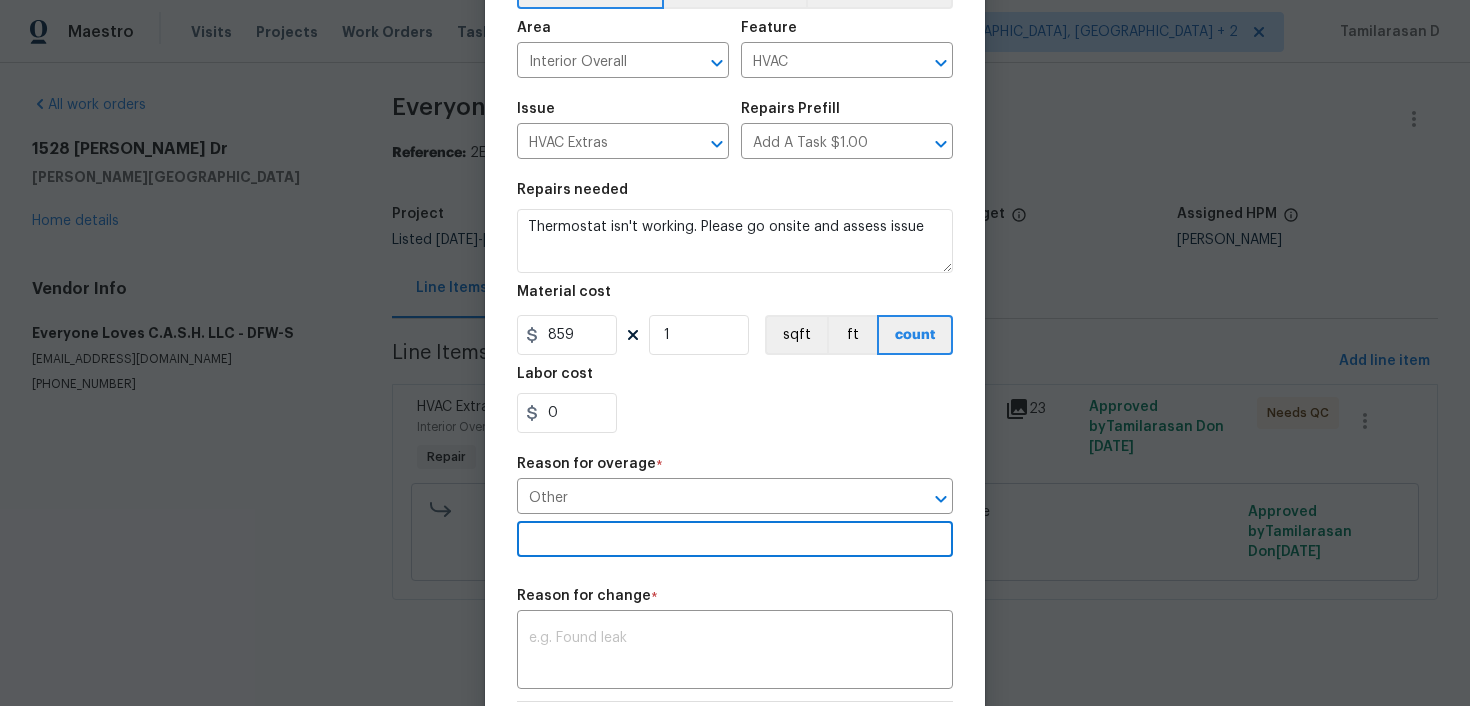scroll, scrollTop: 433, scrollLeft: 0, axis: vertical 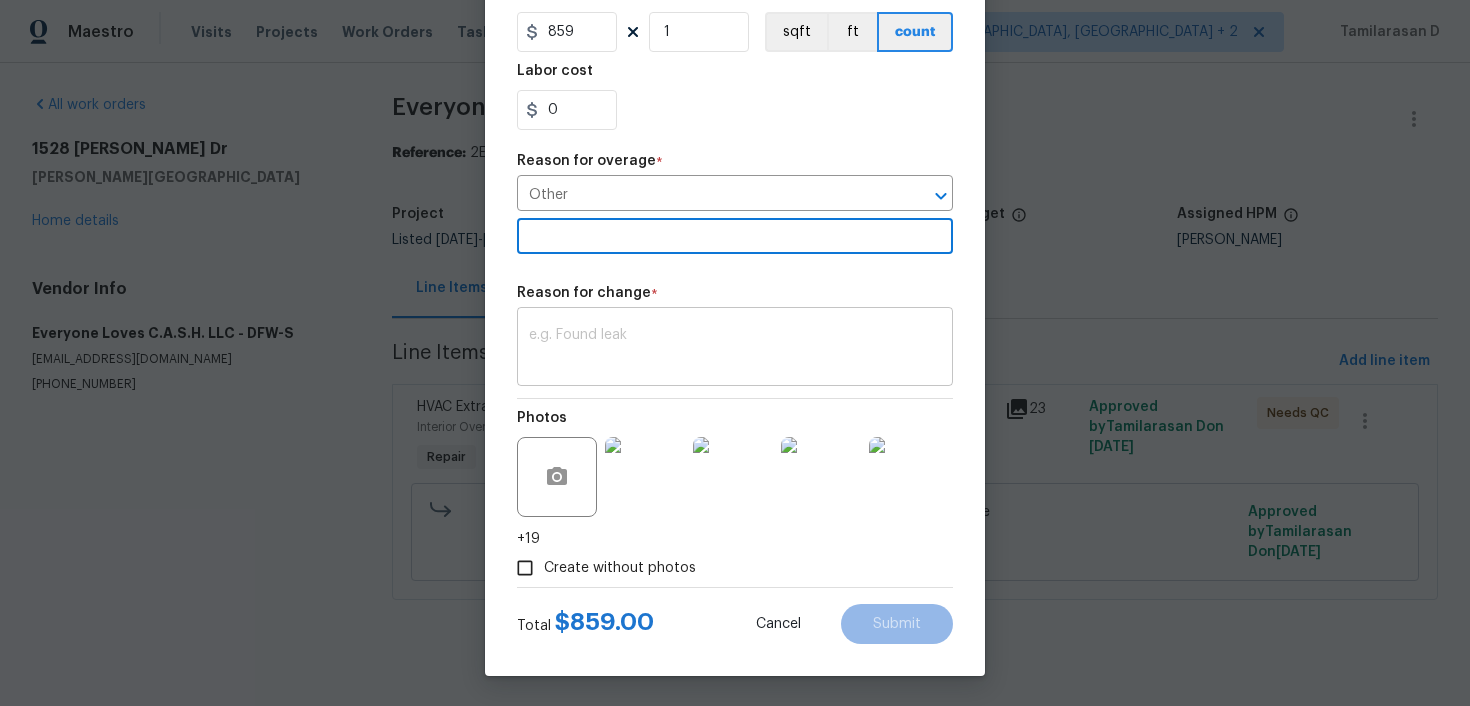 type 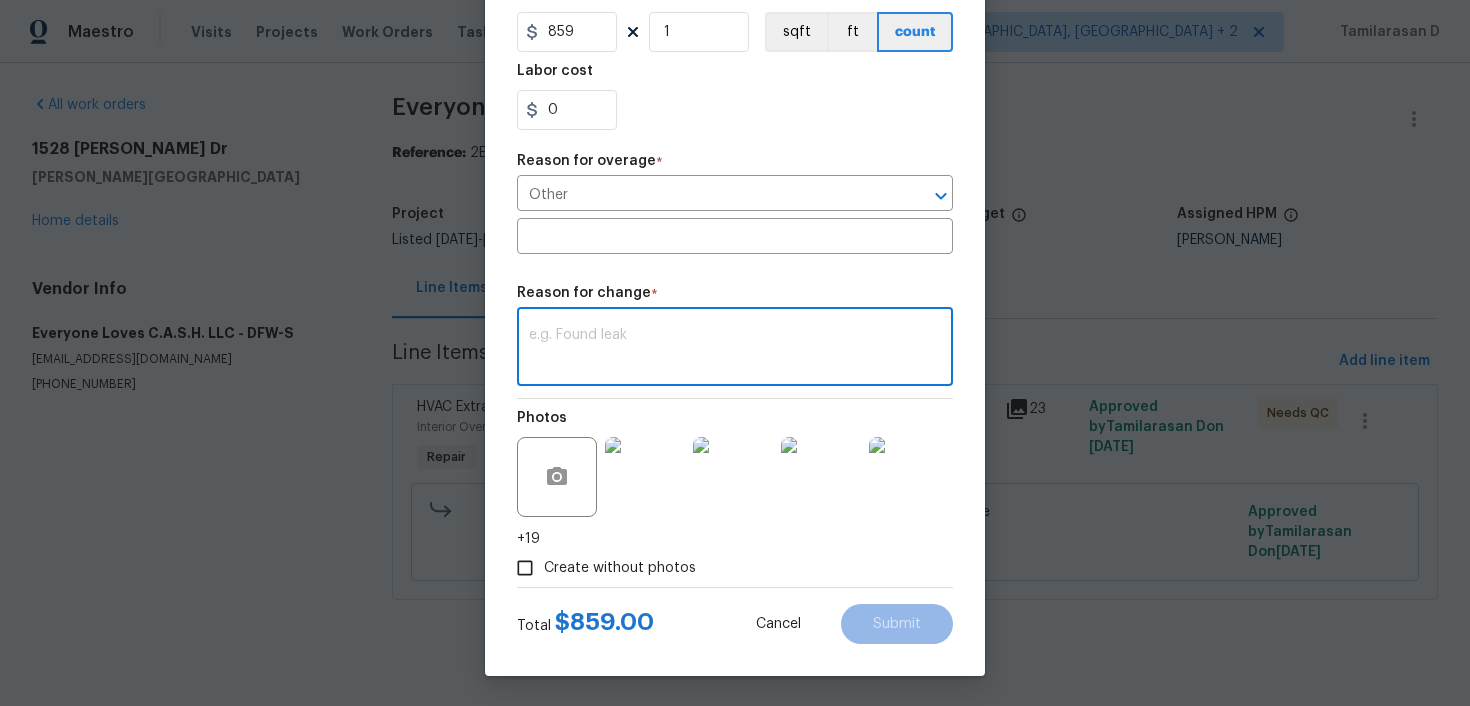 paste on "(TD) Updated cost per BR team approval." 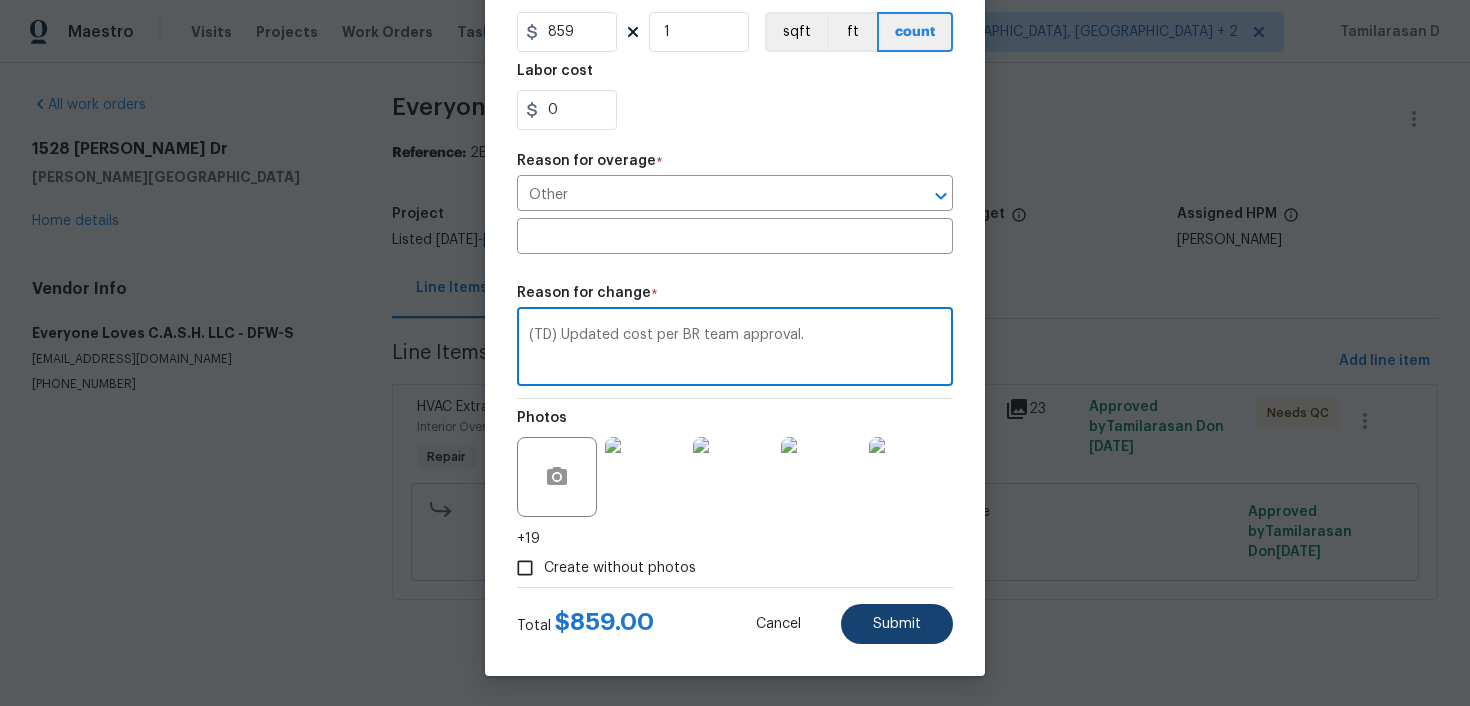 type on "(TD) Updated cost per BR team approval." 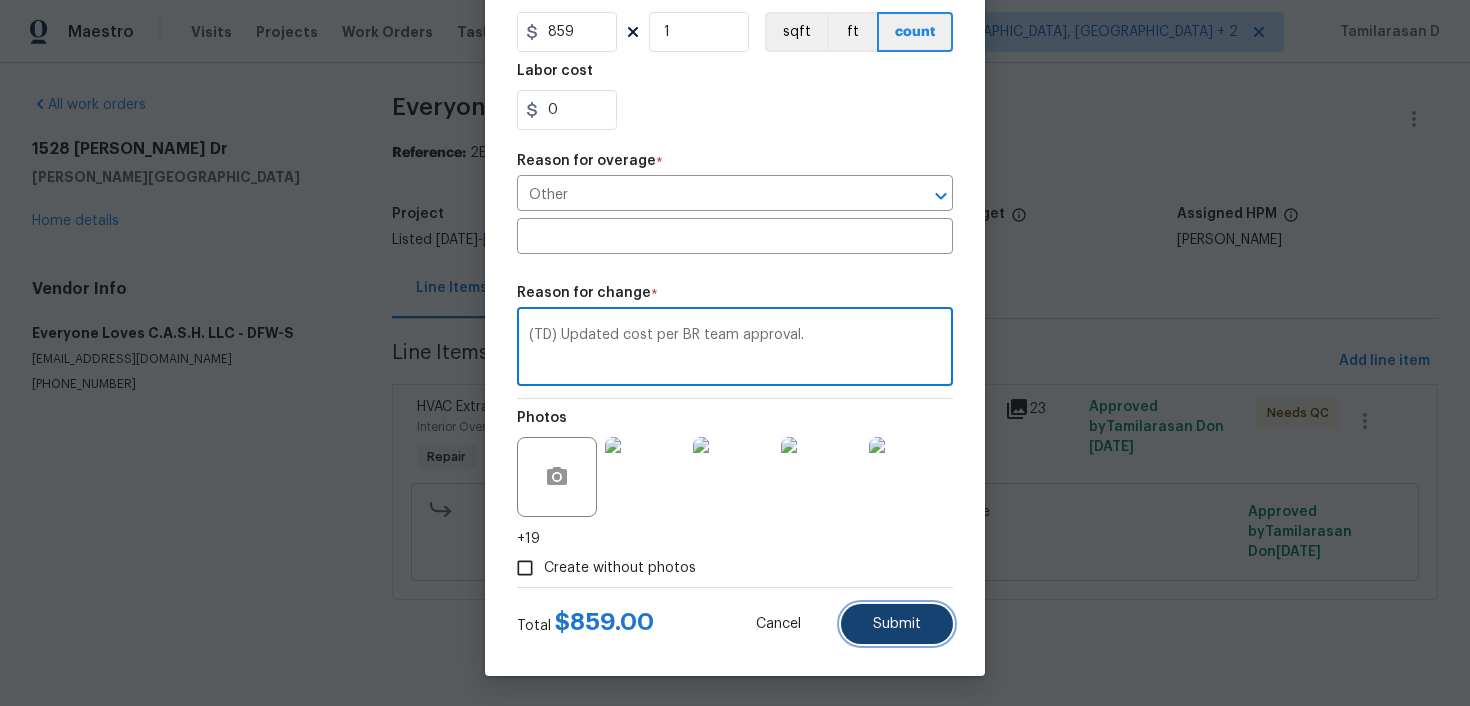 click on "Submit" at bounding box center (897, 624) 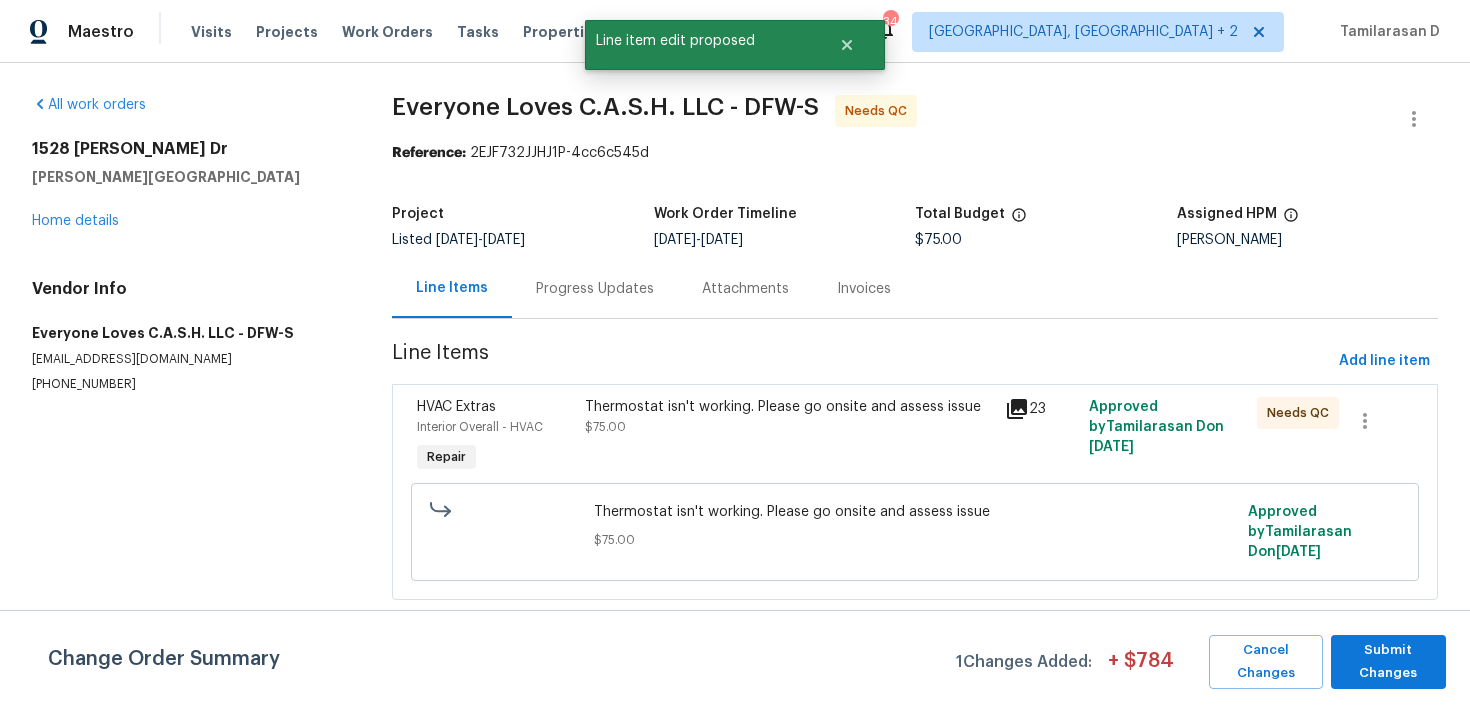 scroll, scrollTop: 0, scrollLeft: 0, axis: both 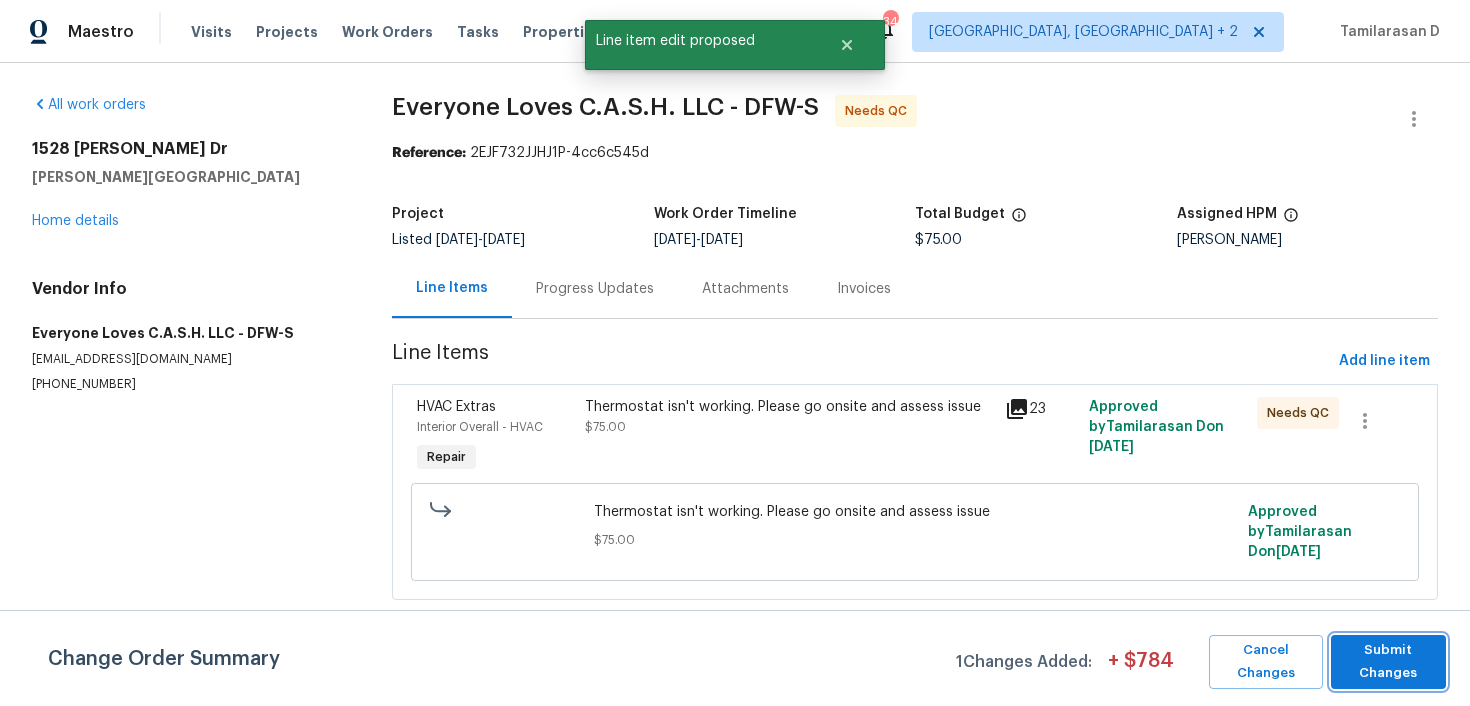 click on "Submit Changes" at bounding box center (1388, 662) 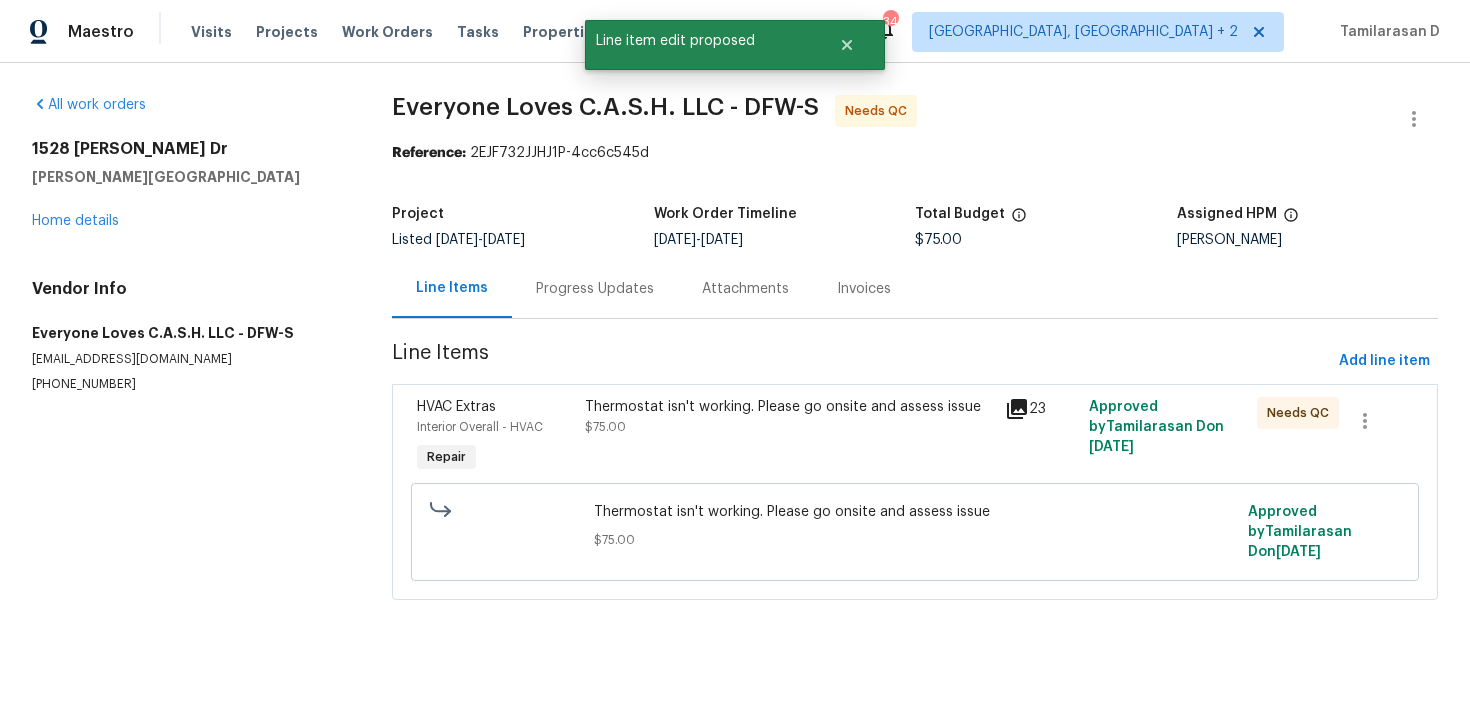 click on "Thermostat isn't working. Please go onsite and assess issue" at bounding box center (789, 407) 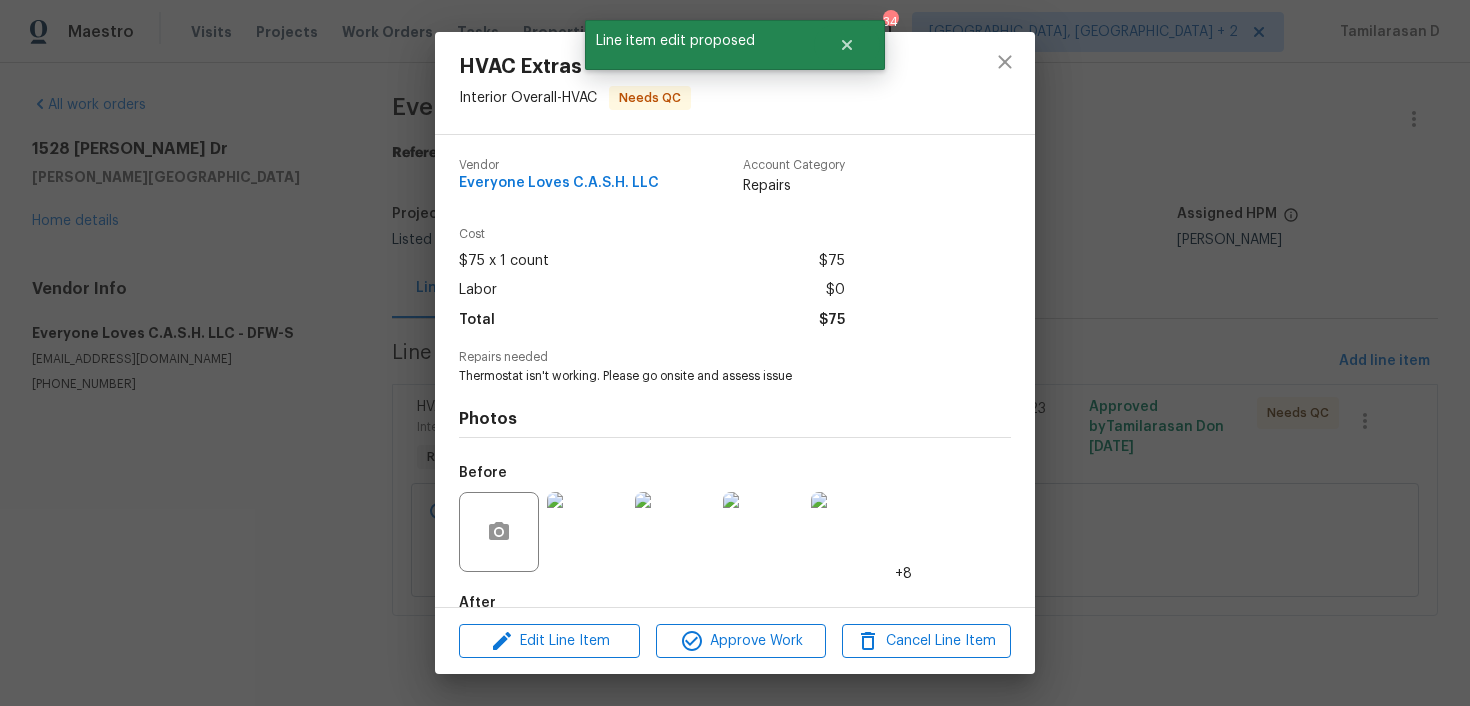 scroll, scrollTop: 115, scrollLeft: 0, axis: vertical 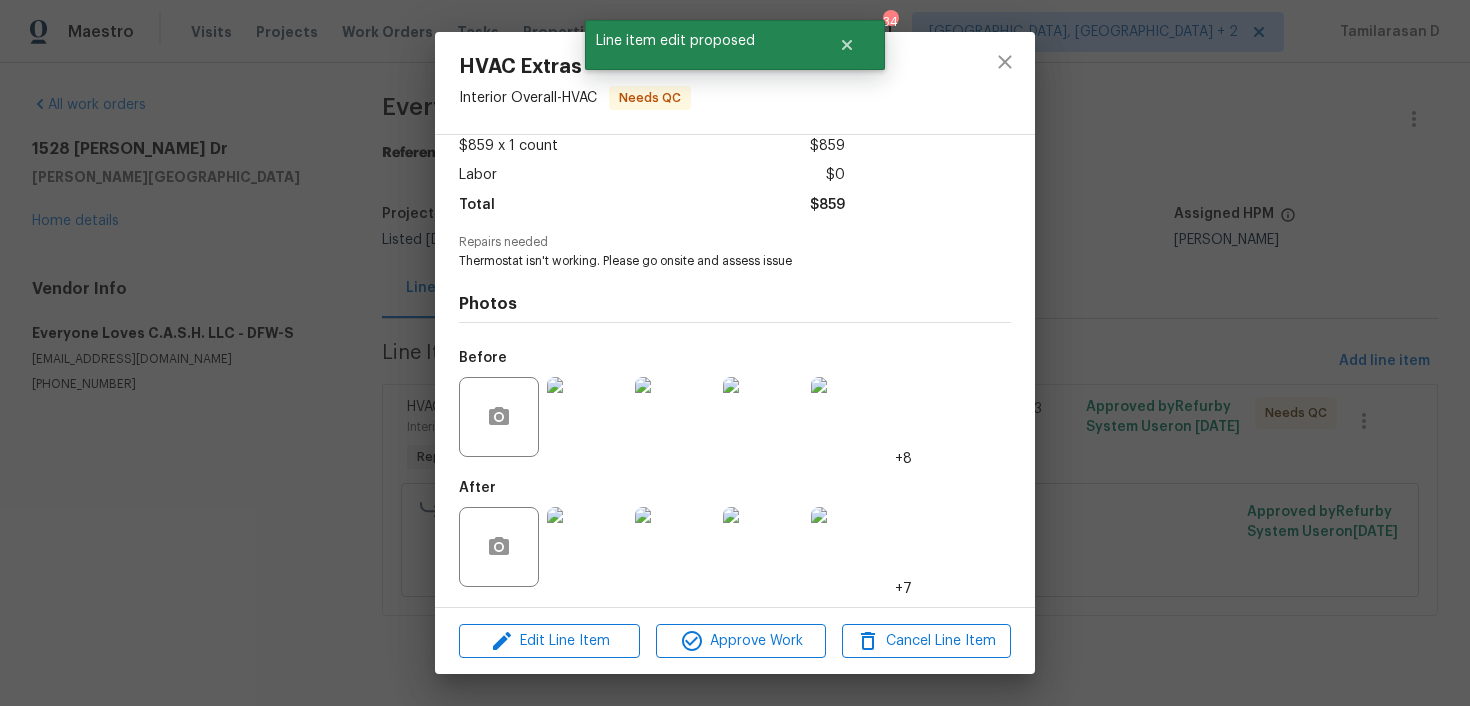 click at bounding box center [587, 547] 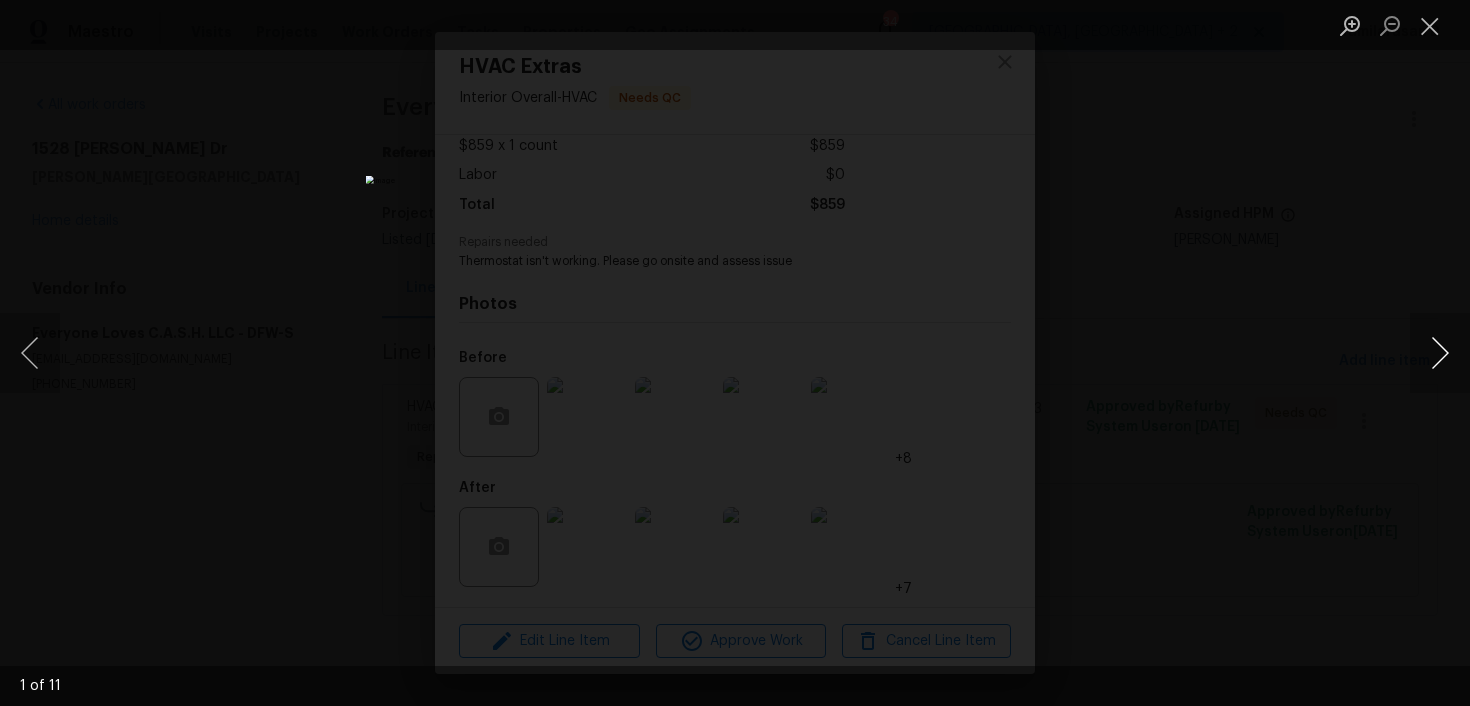click at bounding box center (1440, 353) 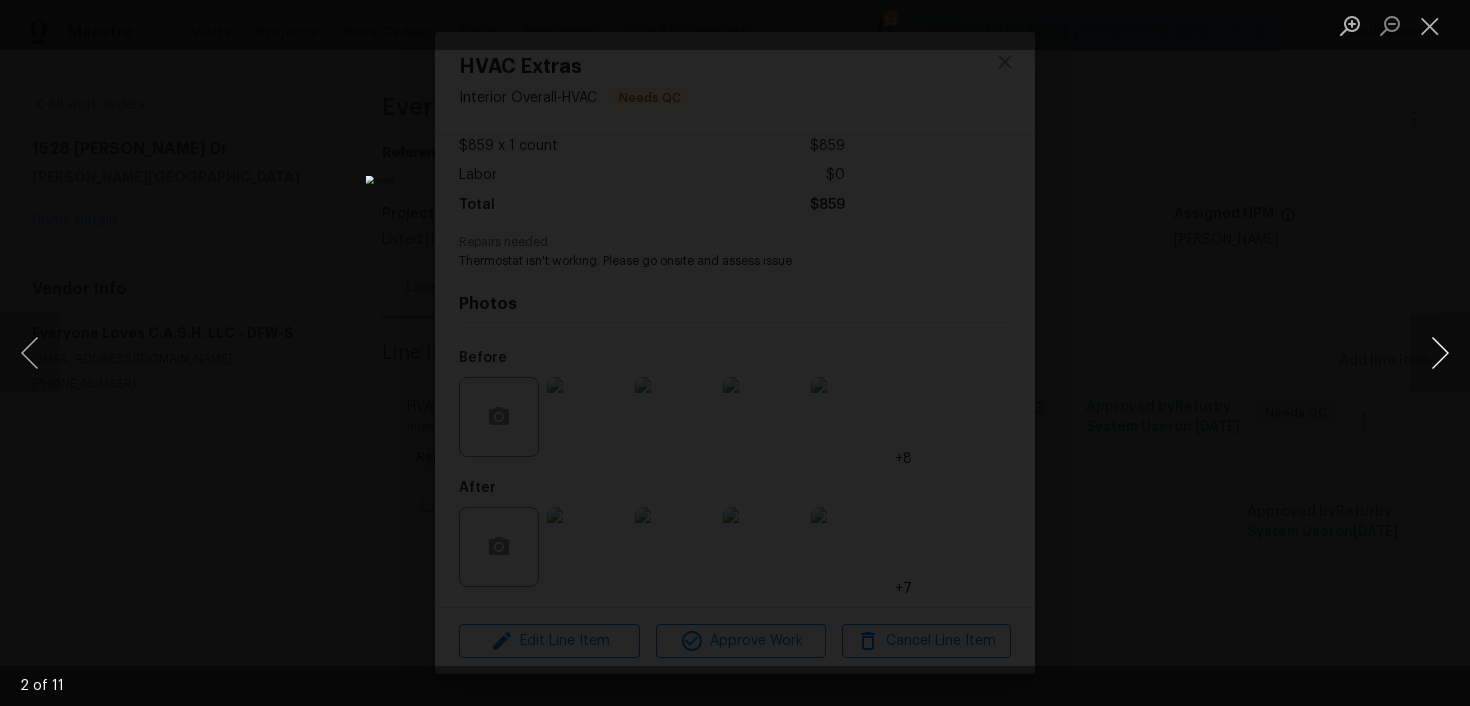 click at bounding box center (1440, 353) 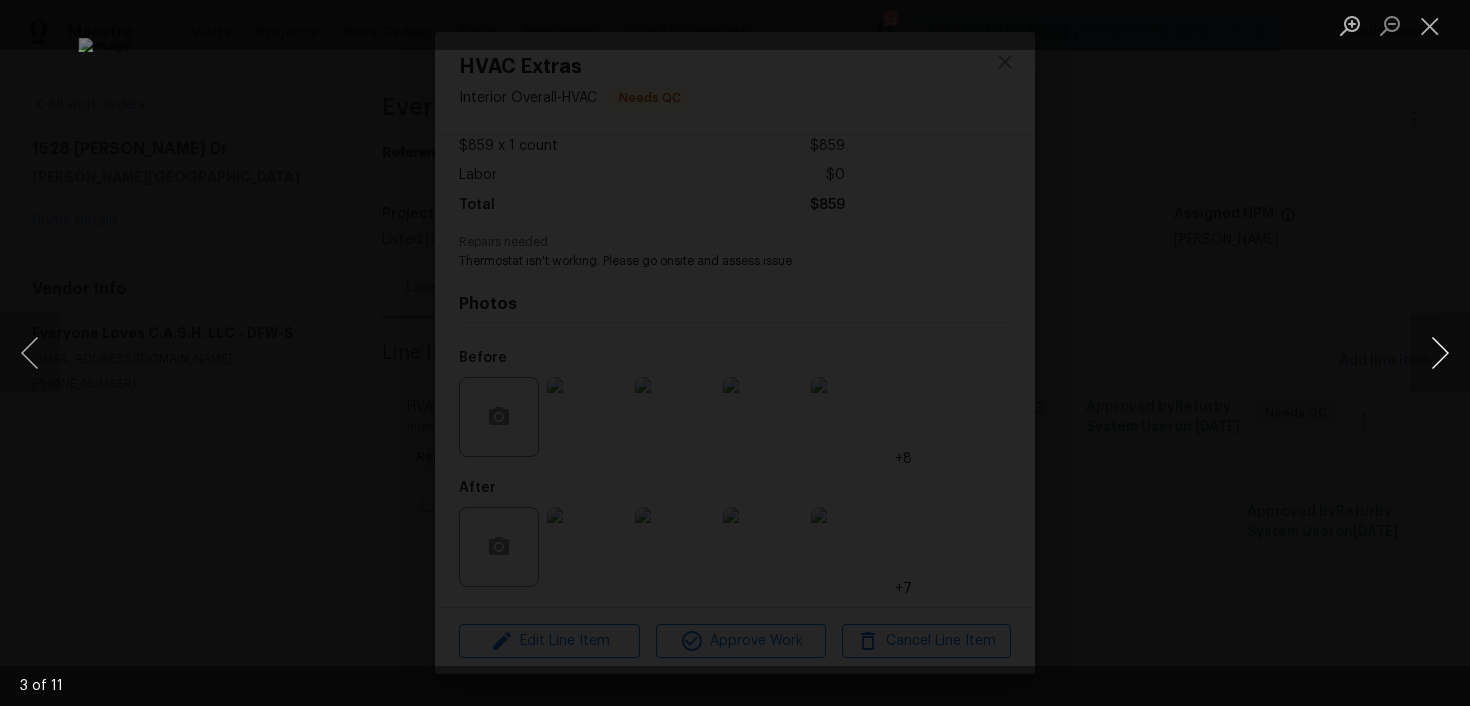 click at bounding box center [1440, 353] 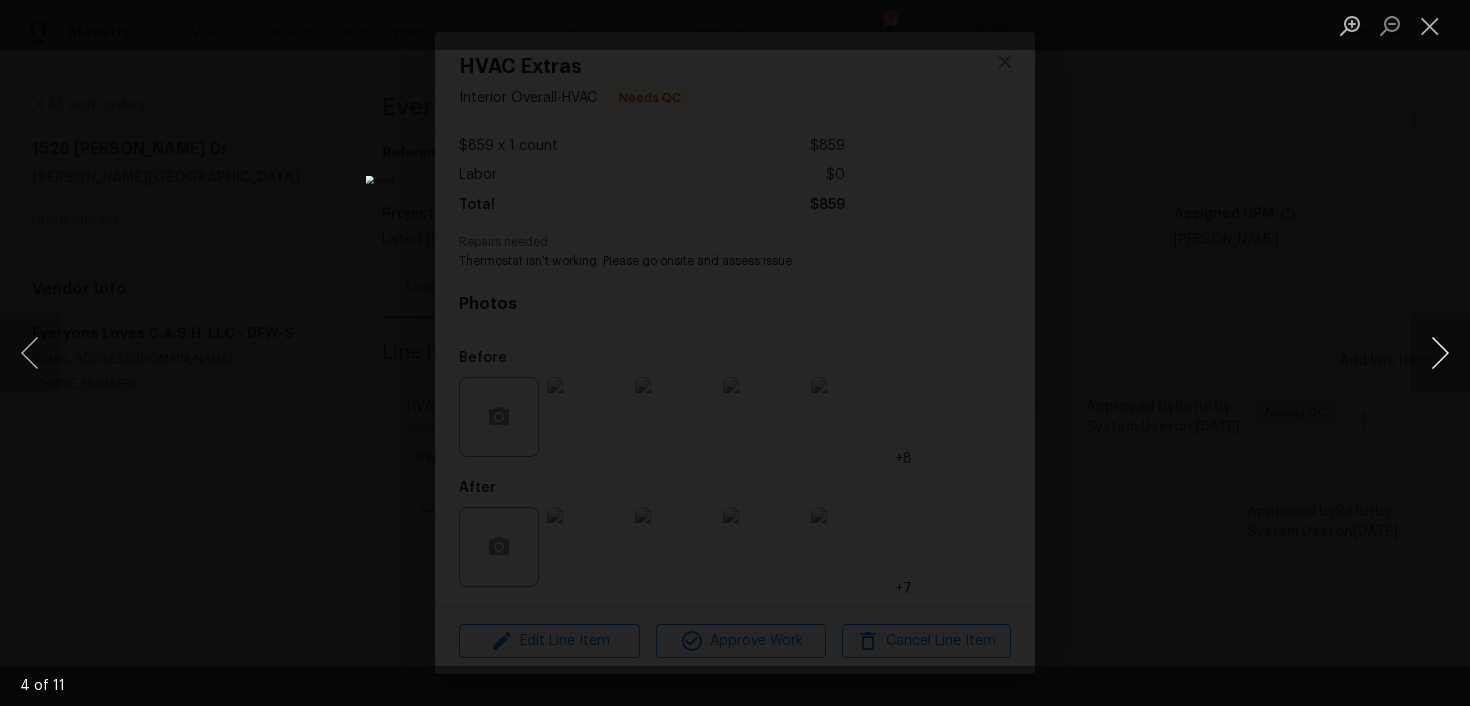 click at bounding box center [1440, 353] 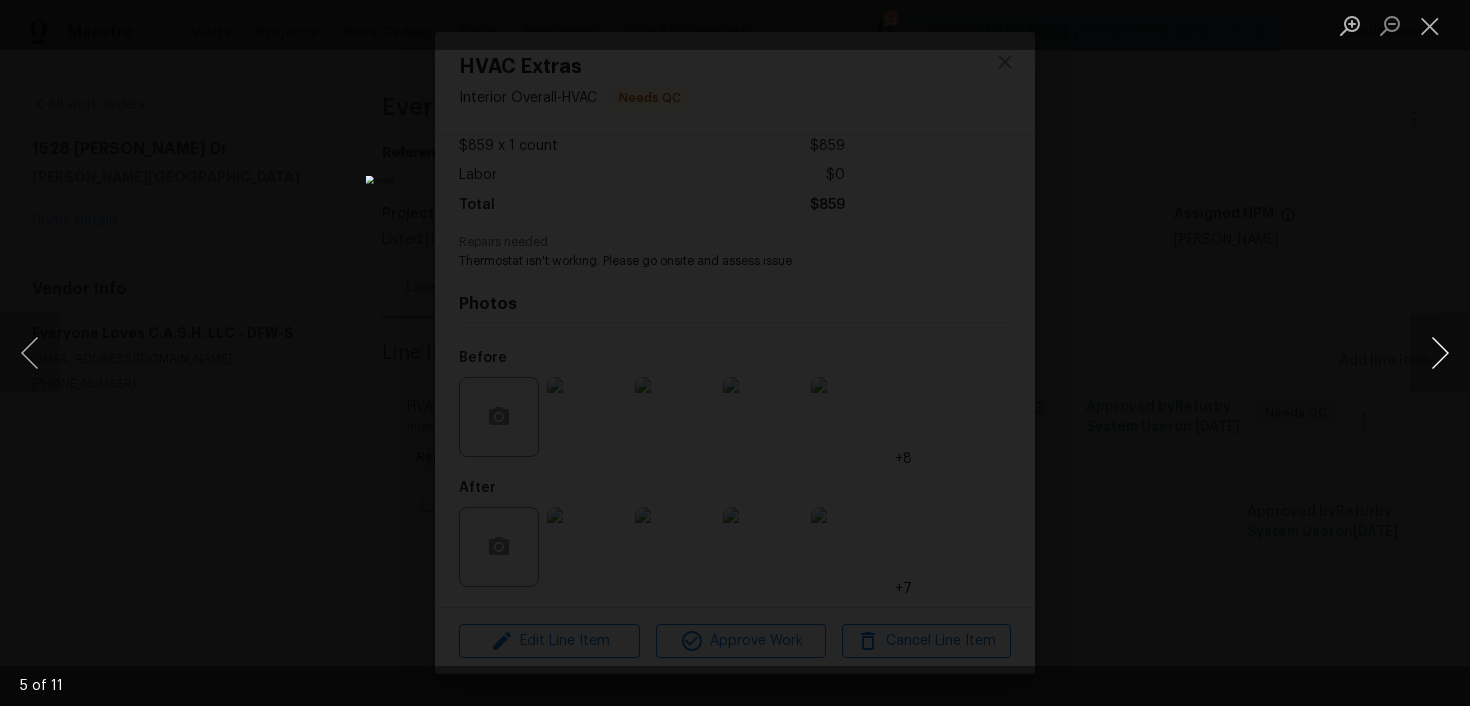 click at bounding box center (1440, 353) 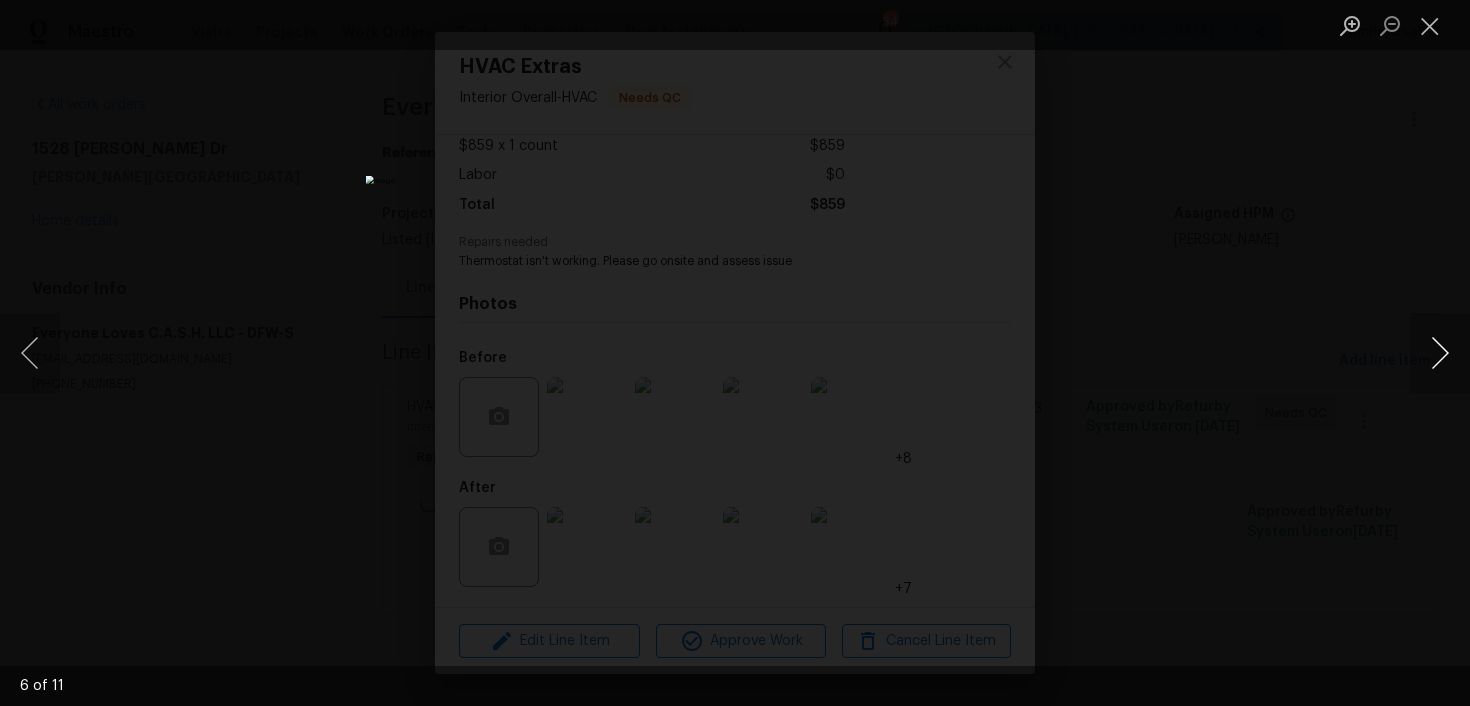 click at bounding box center [1440, 353] 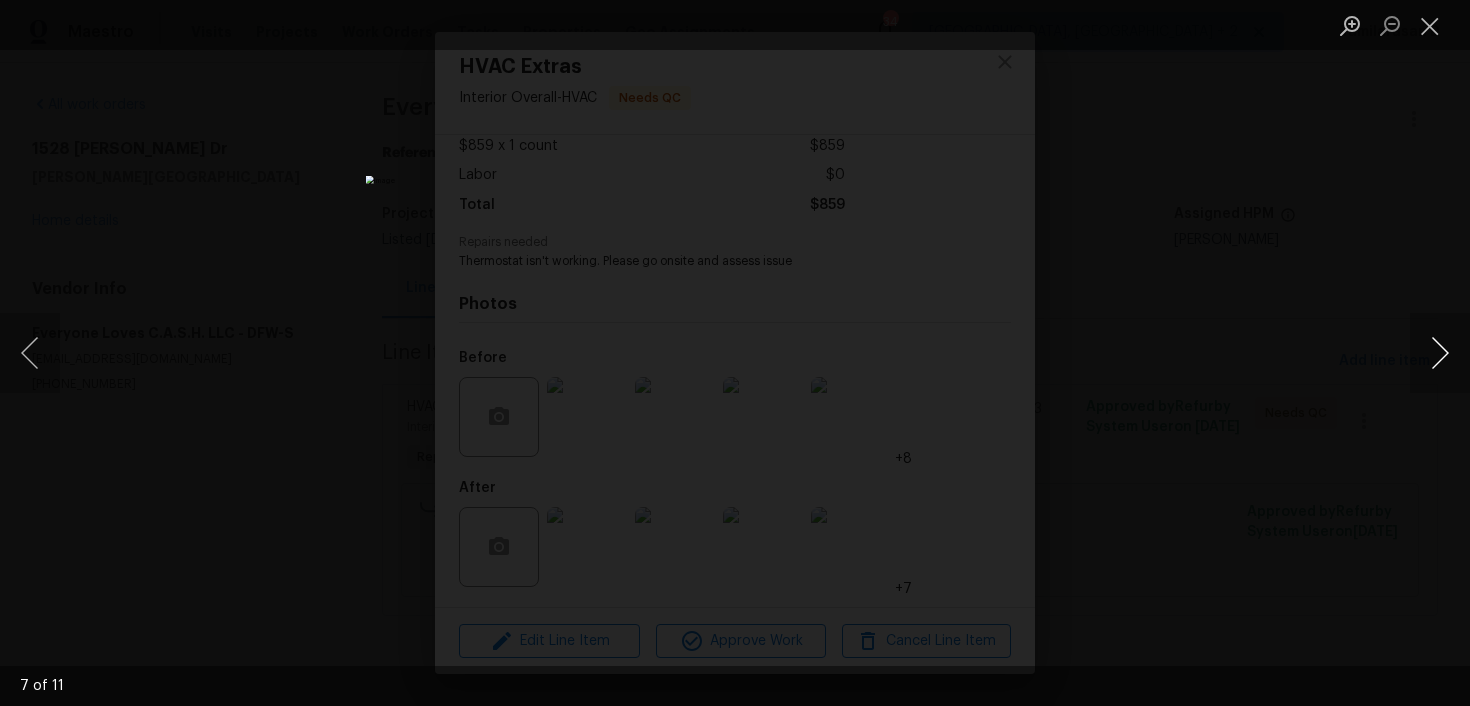 click at bounding box center (1440, 353) 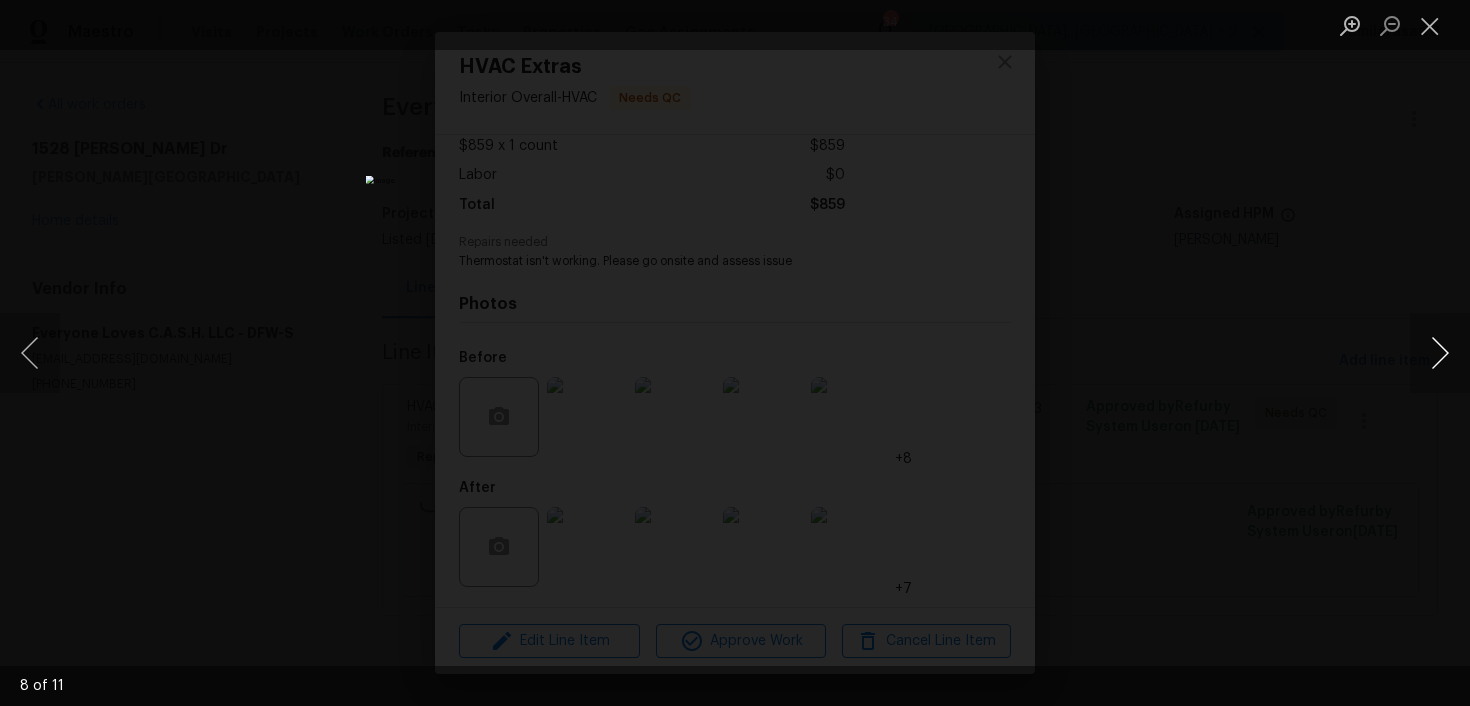 click at bounding box center [1440, 353] 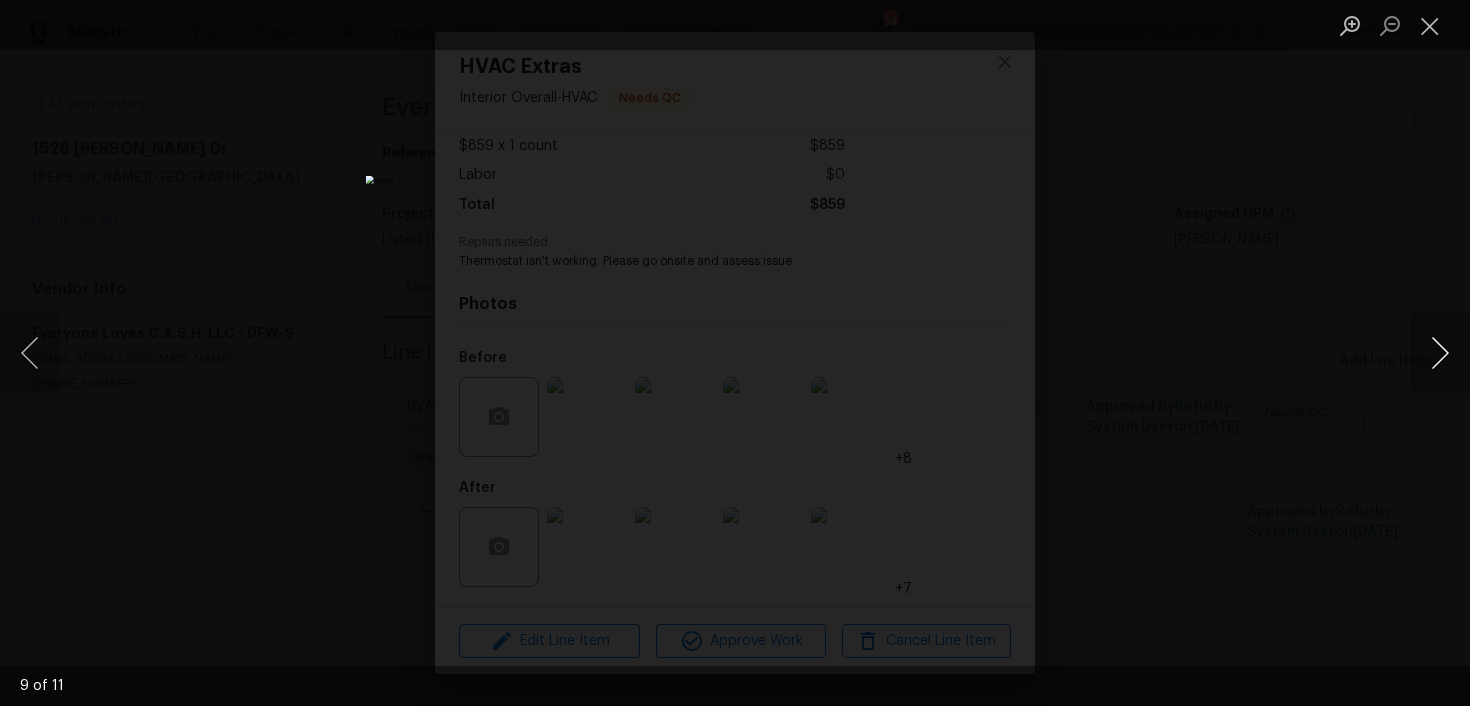 click at bounding box center [1440, 353] 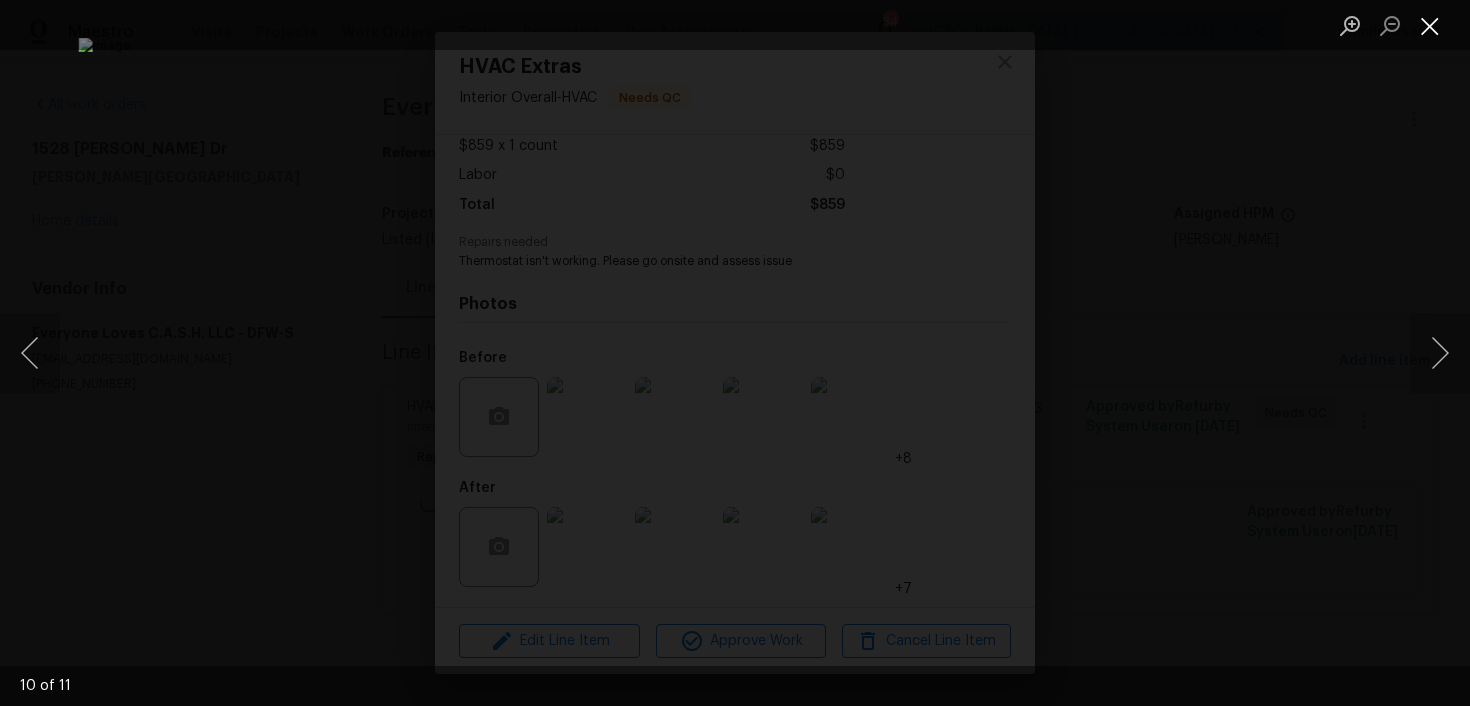 click at bounding box center (1430, 25) 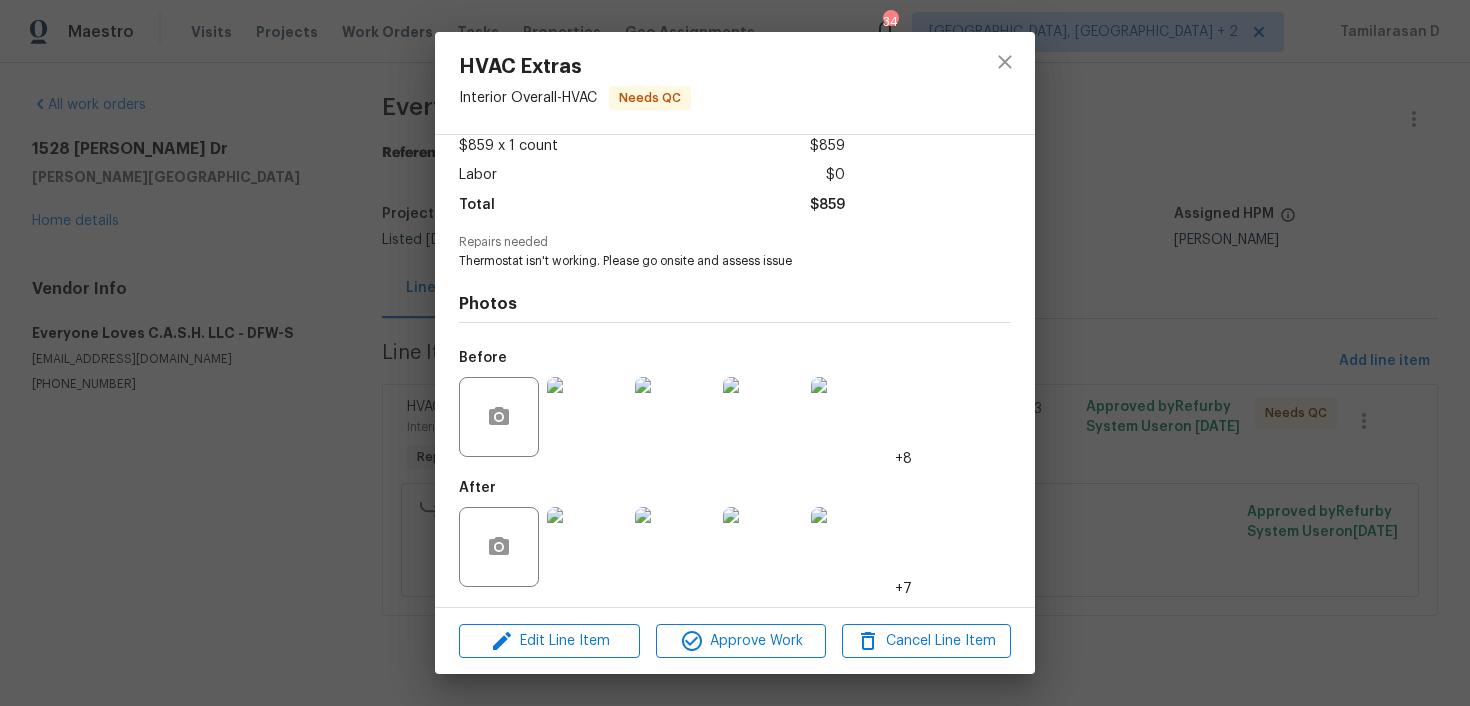 click on "HVAC Extras Interior Overall  -  HVAC Needs QC Vendor Everyone Loves C.A.S.H. LLC Account Category Repairs Cost $859 x 1 count $859 Labor $0 Total $859 Repairs needed Thermostat isn't working. Please go onsite and assess issue Photos Before  +8 After  +7  Edit Line Item  Approve Work  Cancel Line Item" at bounding box center [735, 353] 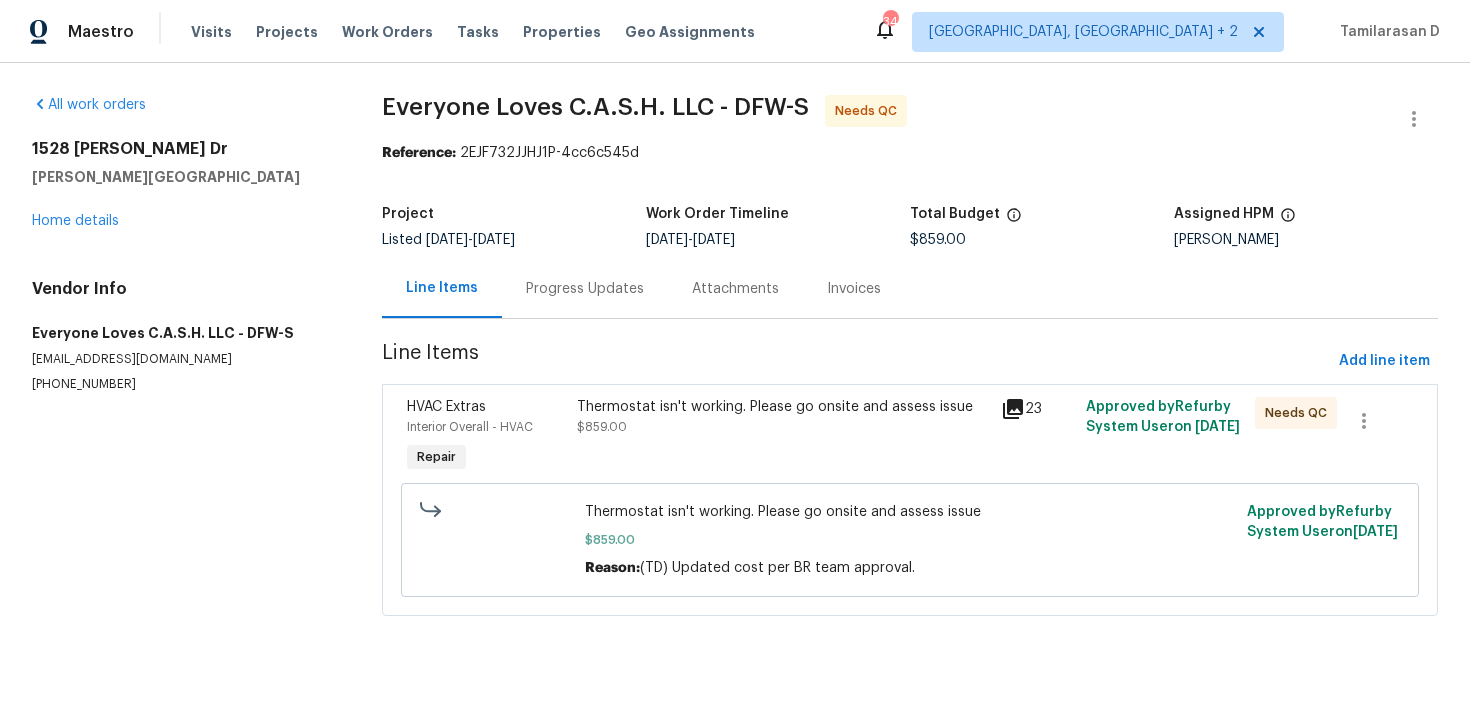click on "Progress Updates" at bounding box center [585, 289] 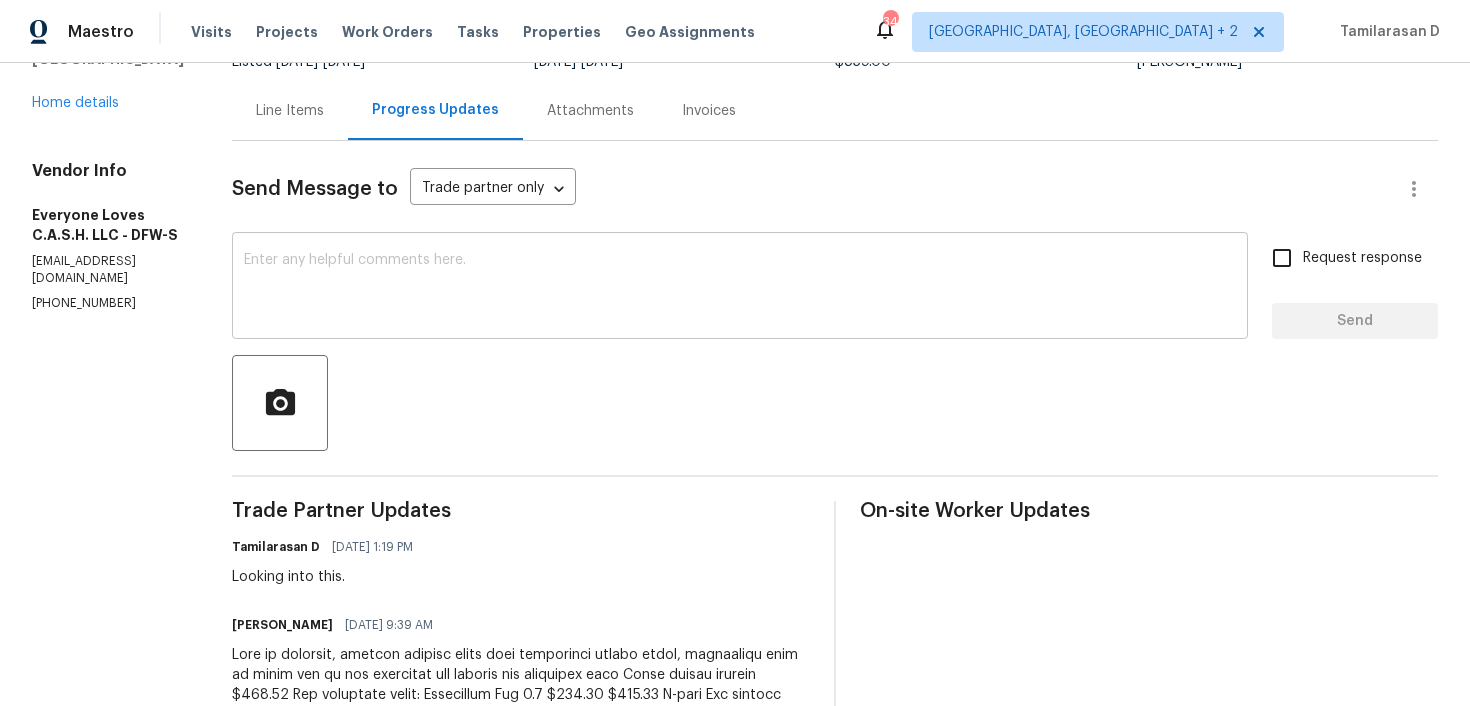 scroll, scrollTop: 244, scrollLeft: 0, axis: vertical 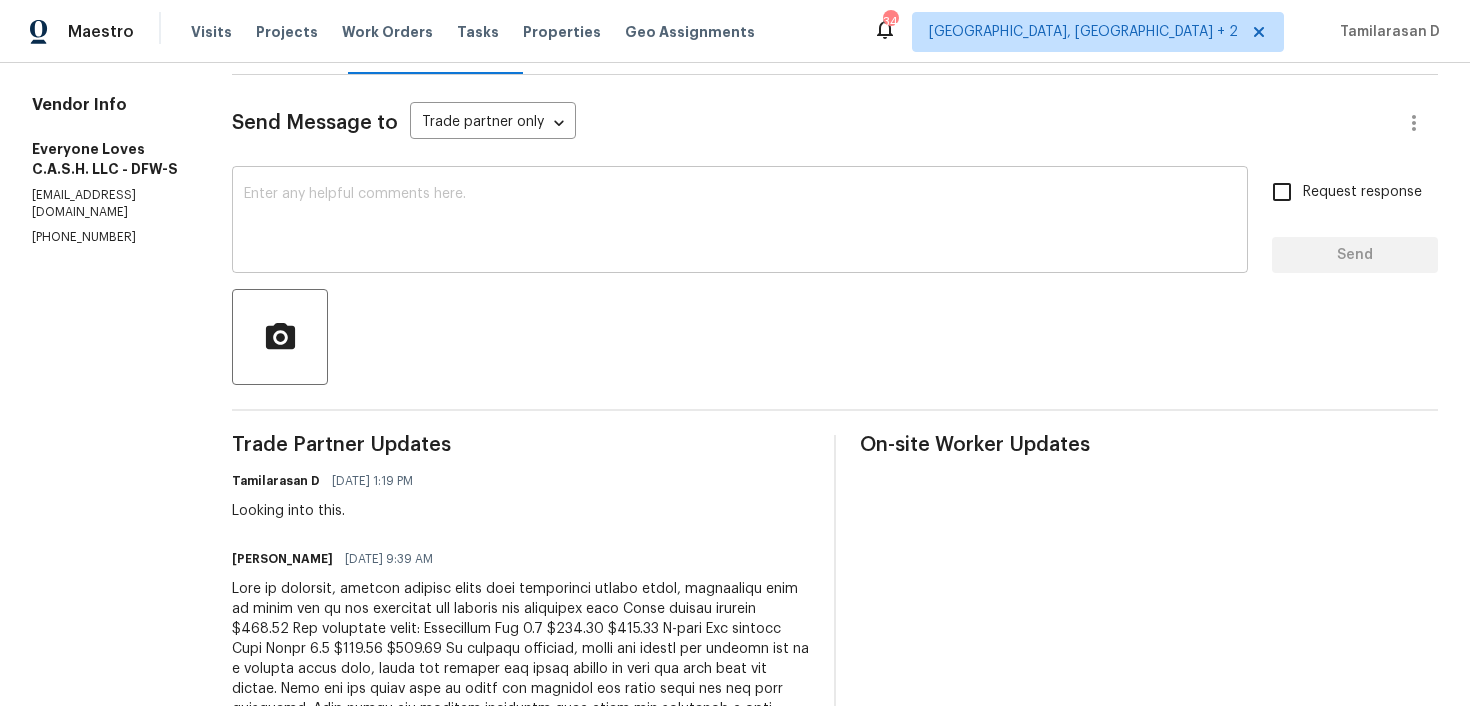 click on "x ​" at bounding box center [740, 222] 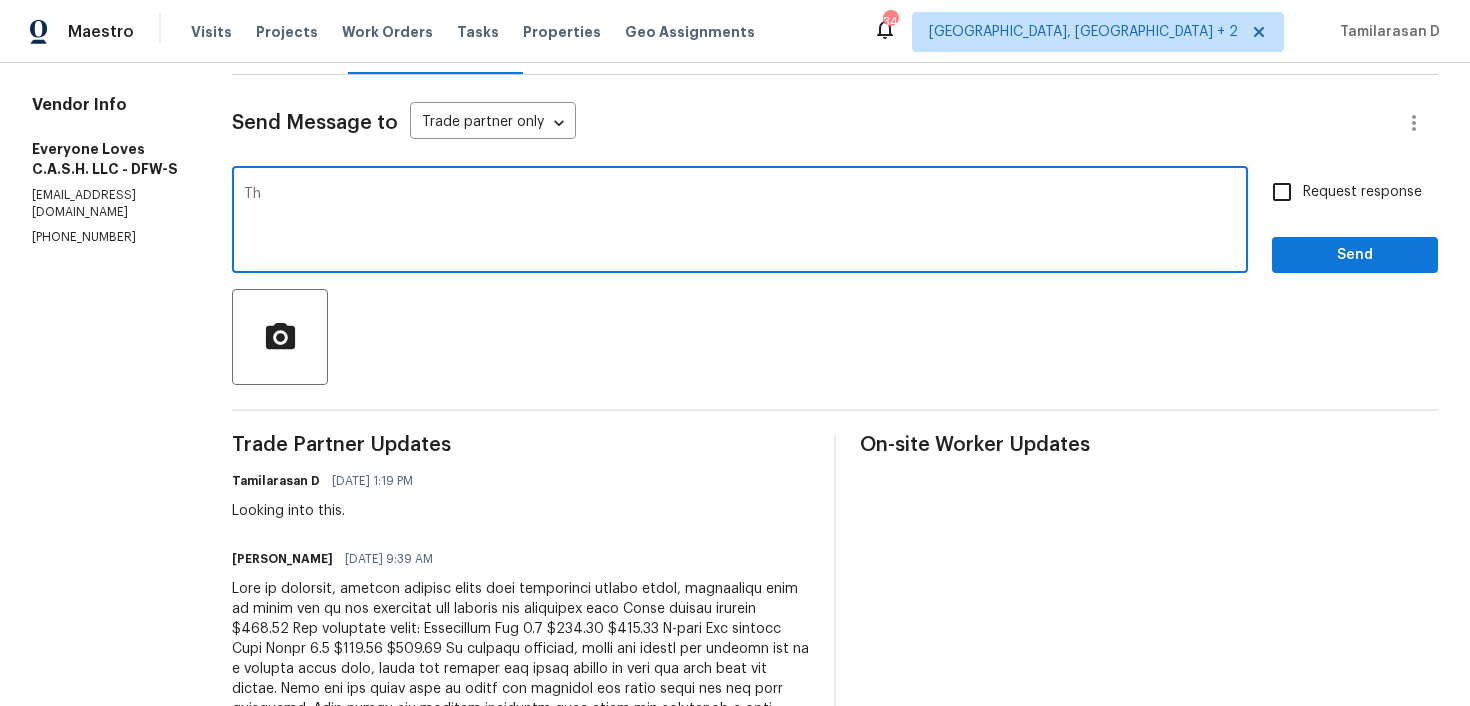 type on "T" 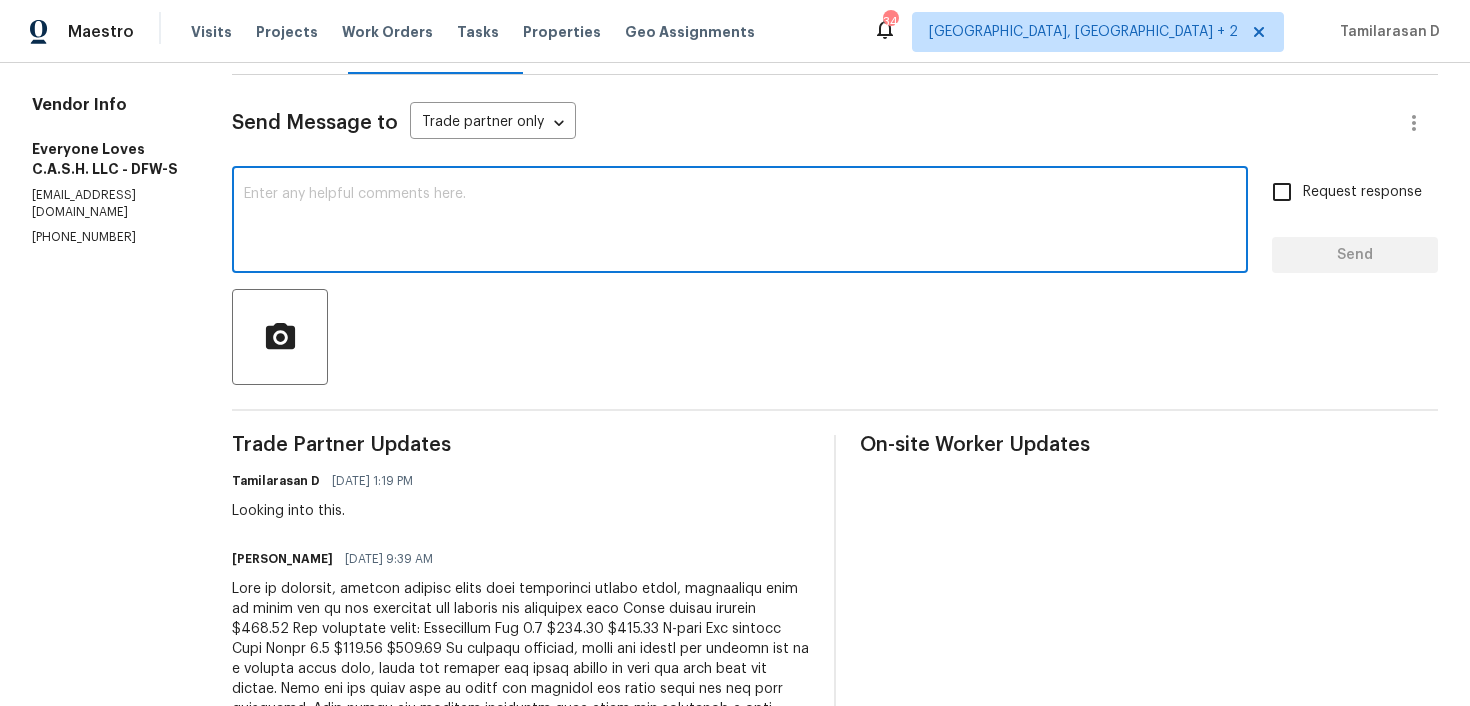click on "Send Message to Trade partner only Trade partner only ​ x ​ Request response Send Trade Partner Updates Tamilarasan D [DATE] 1:19 PM Looking into this. [PERSON_NAME] [DATE] 9:39 AM Tamilarasan D [DATE] 8:32 AM Thank you, [PERSON_NAME]! [PERSON_NAME] [DATE] 5:04 AM We're going to the call [DATE]. Tamilarasan D [DATE] 3:09 PM Hey, this is Tamil from Opendoor. I’m confirming you received the WO for the property at ([STREET_ADDRESS][PERSON_NAME][PERSON_NAME]). Please review and accept the WO within 24 hours and provide a scheduled date. Please disregard the contact information for the HPM included in the WO. Our Centralised LWO Team is responsible for Listed WOs. On-site Worker Updates" at bounding box center (835, 626) 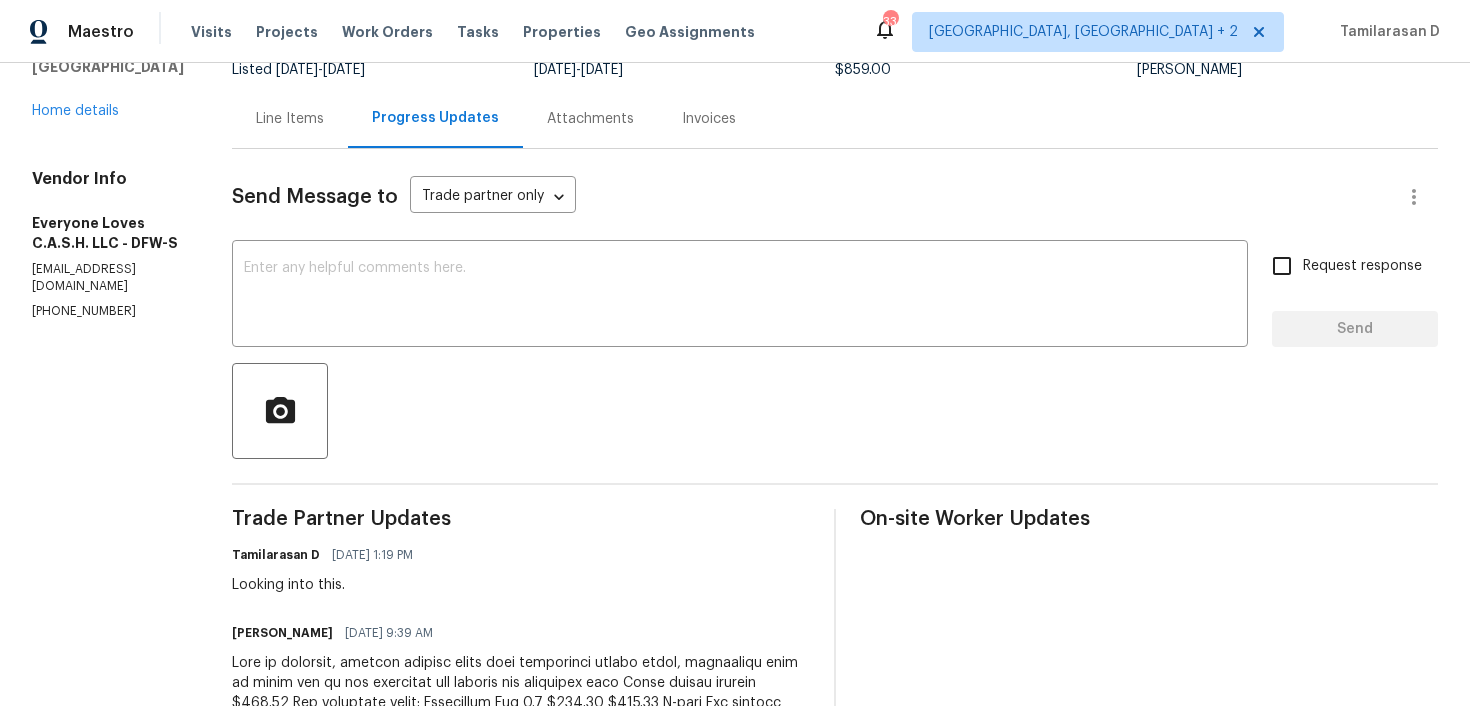 scroll, scrollTop: 74, scrollLeft: 0, axis: vertical 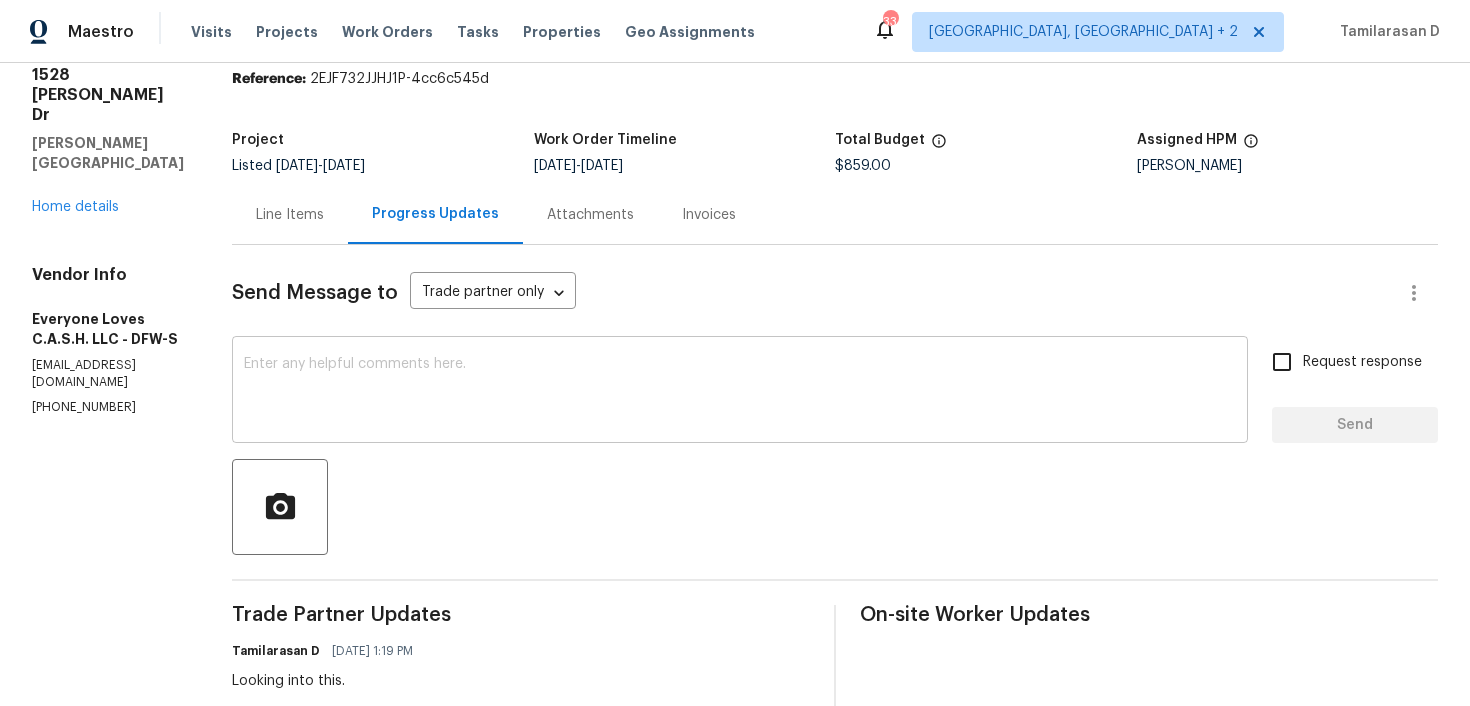 click at bounding box center (740, 392) 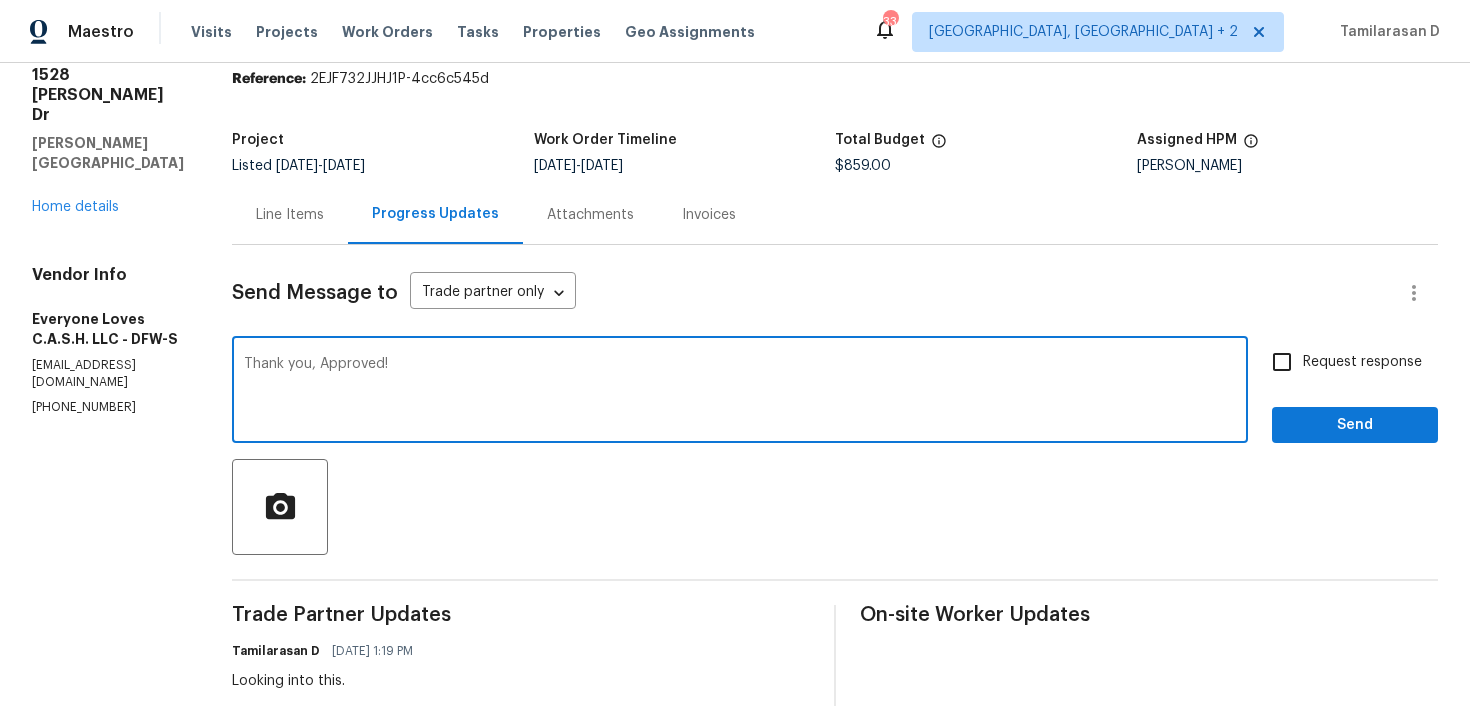 type on "Thank you, Approved!" 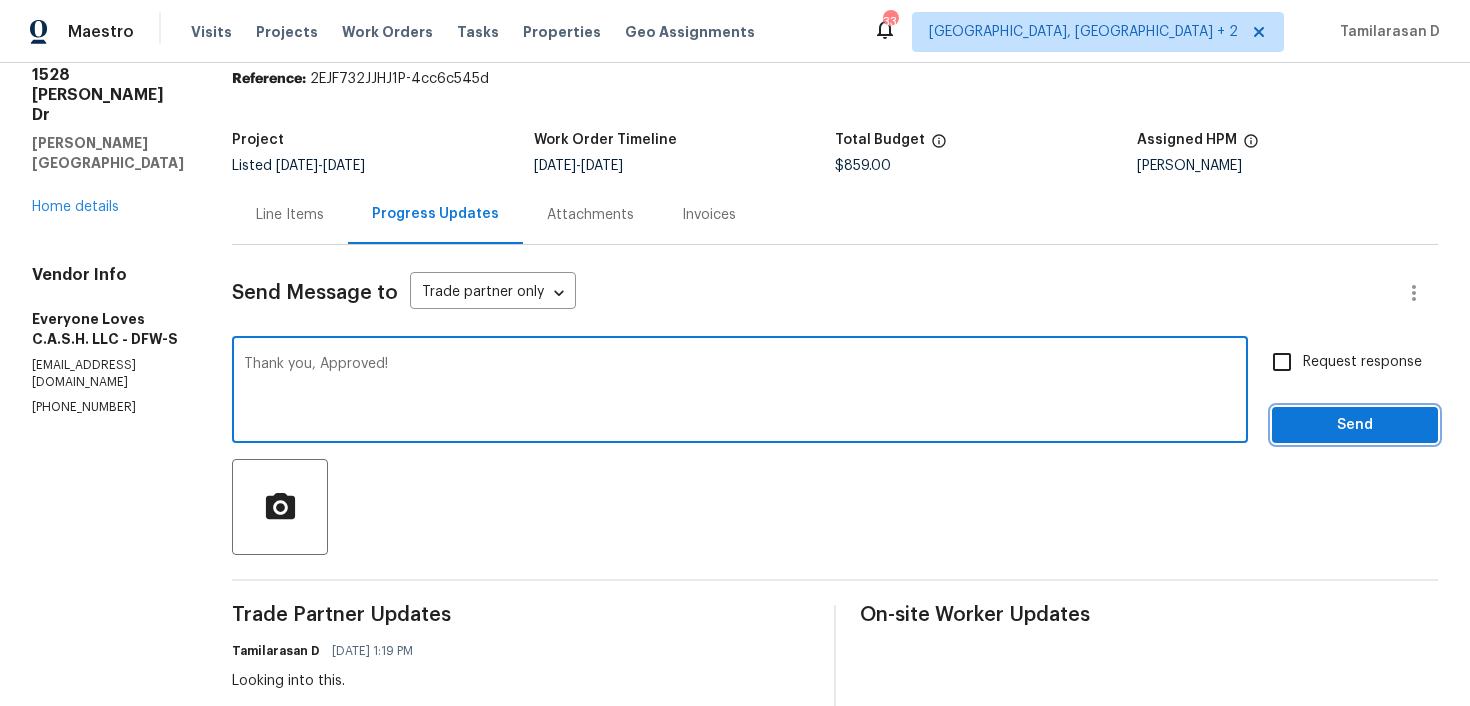 click on "Send" at bounding box center (1355, 425) 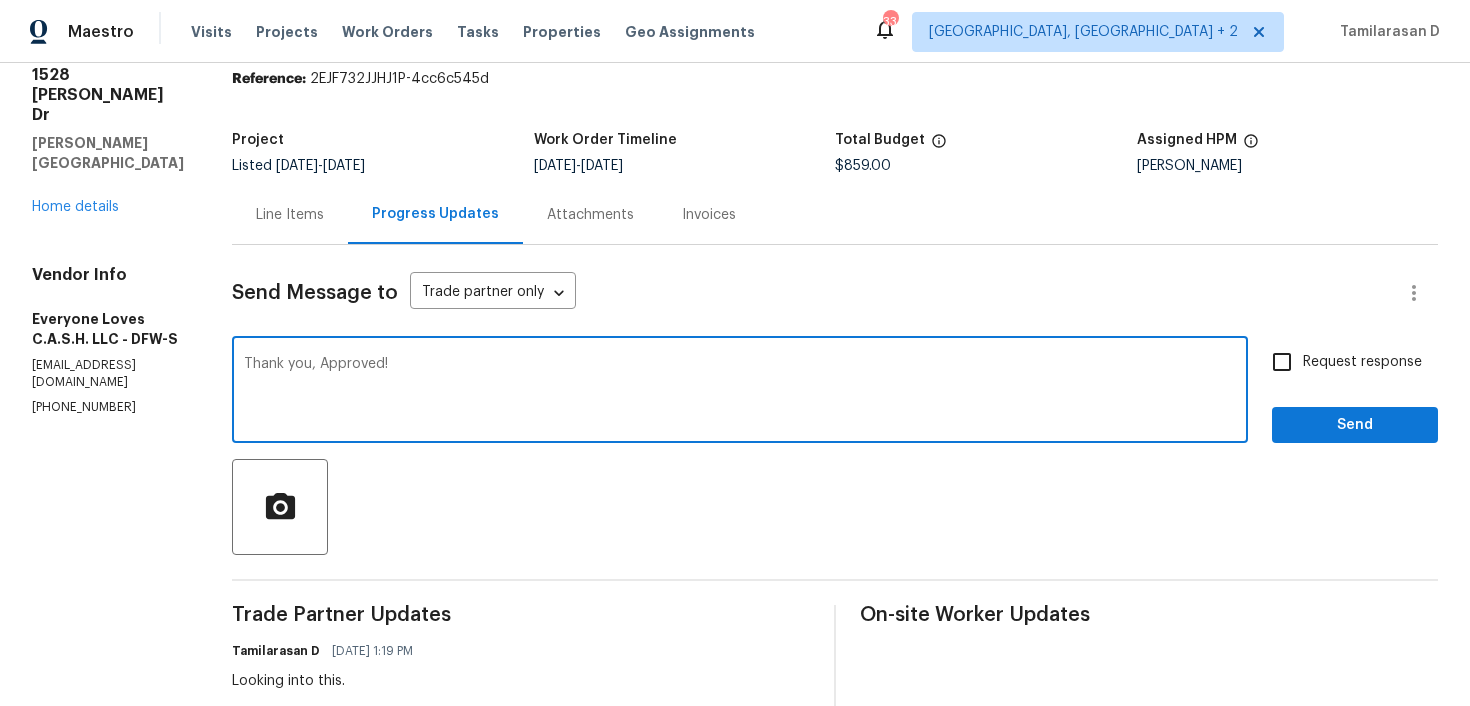 scroll, scrollTop: 41, scrollLeft: 0, axis: vertical 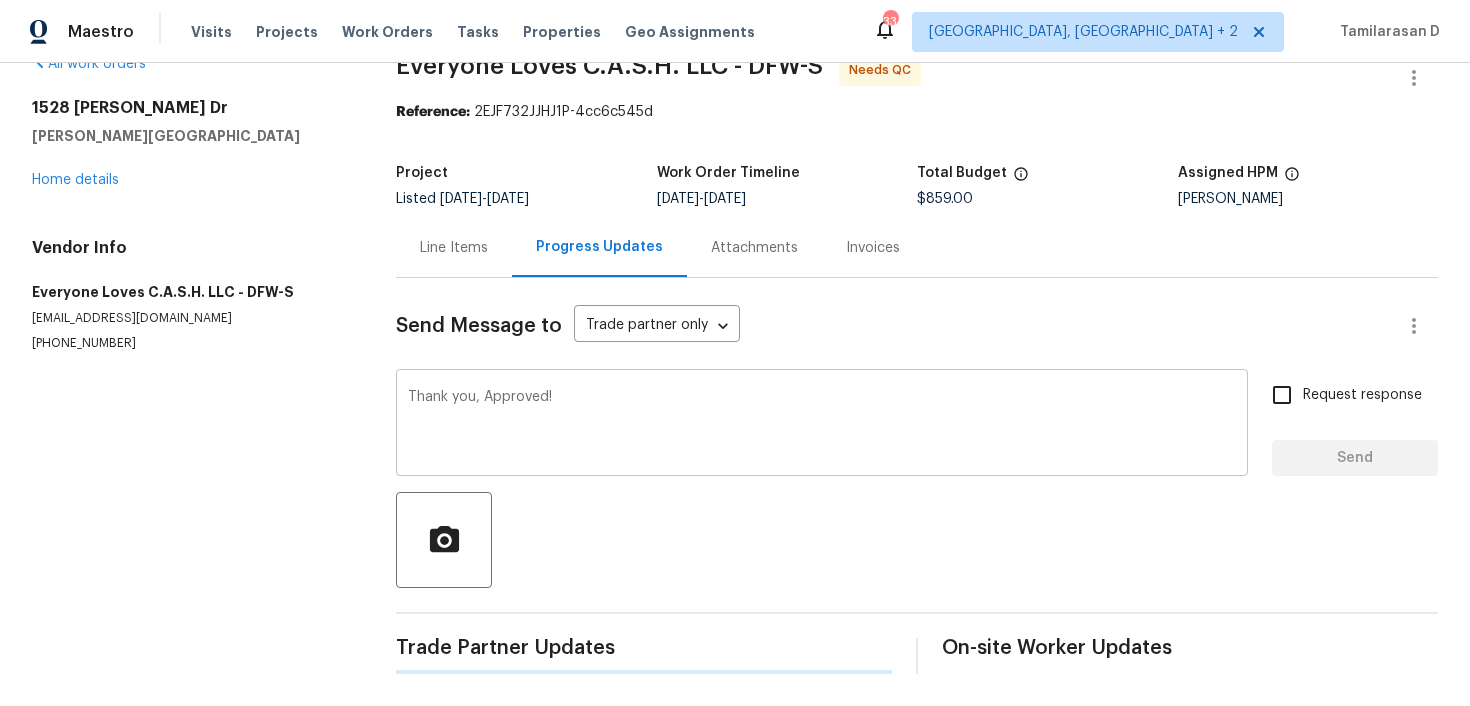 type 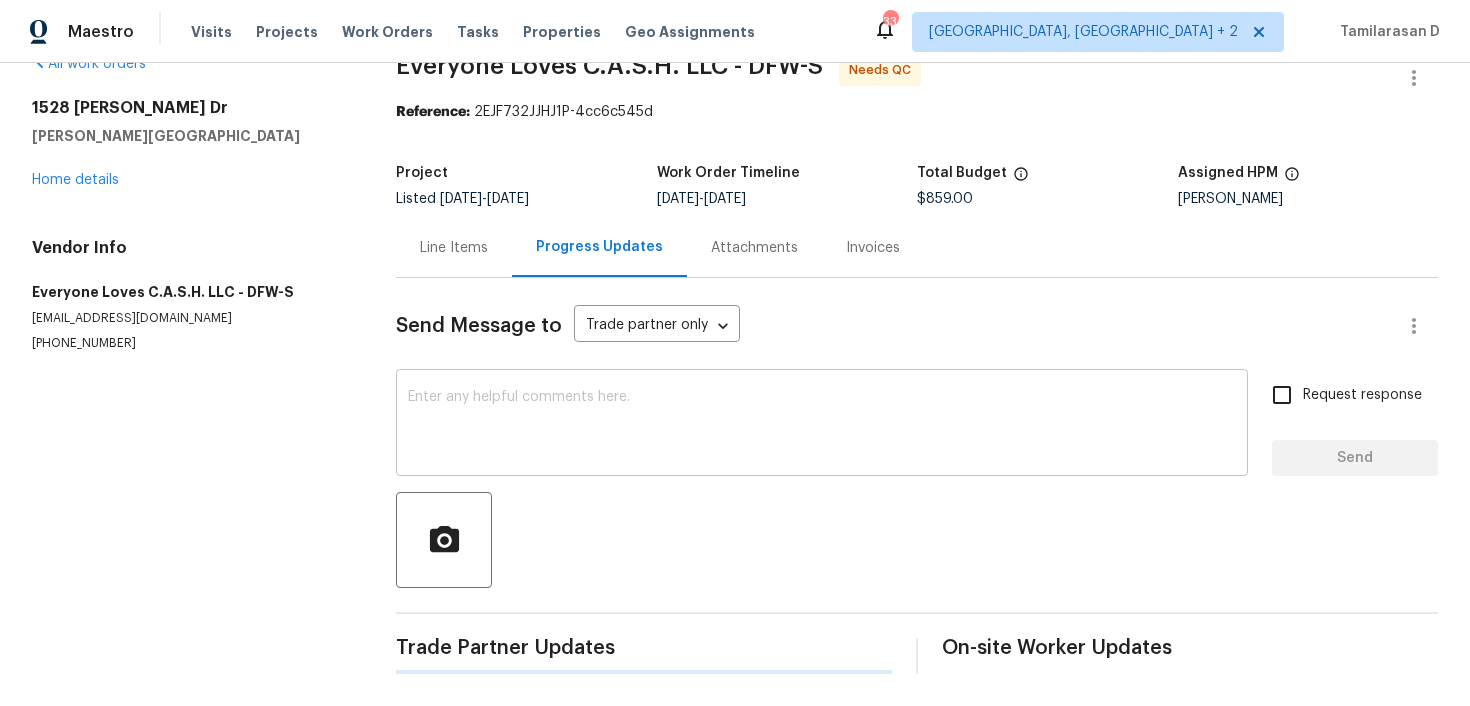 scroll, scrollTop: 0, scrollLeft: 0, axis: both 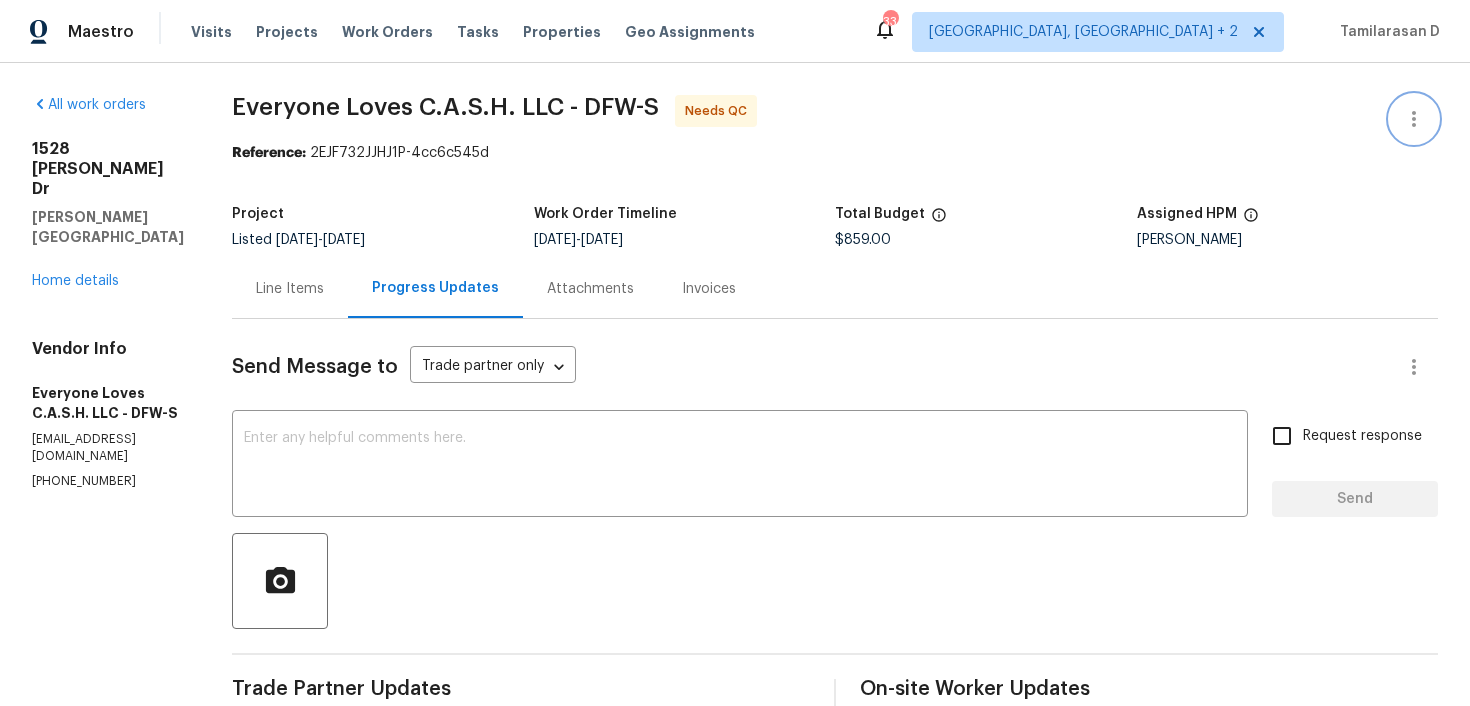 click 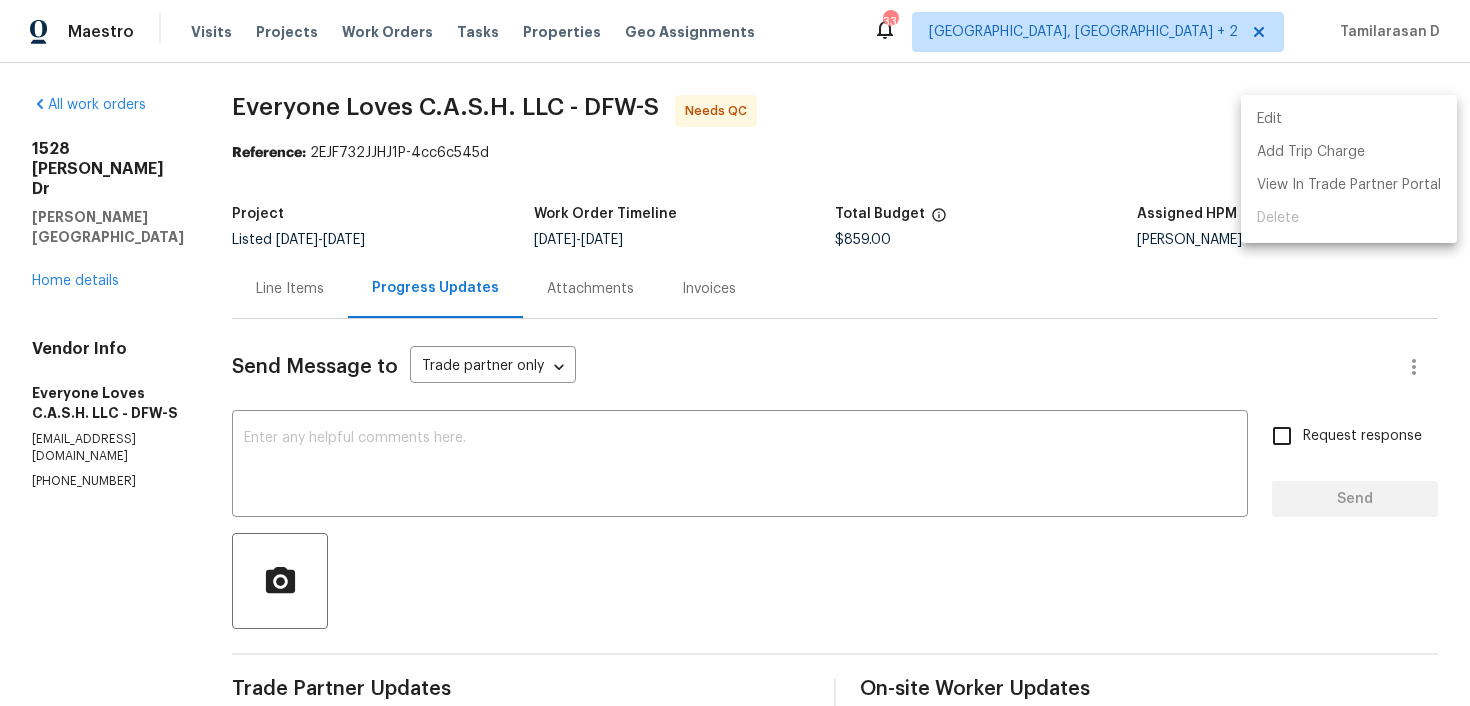 click on "Edit" at bounding box center (1349, 119) 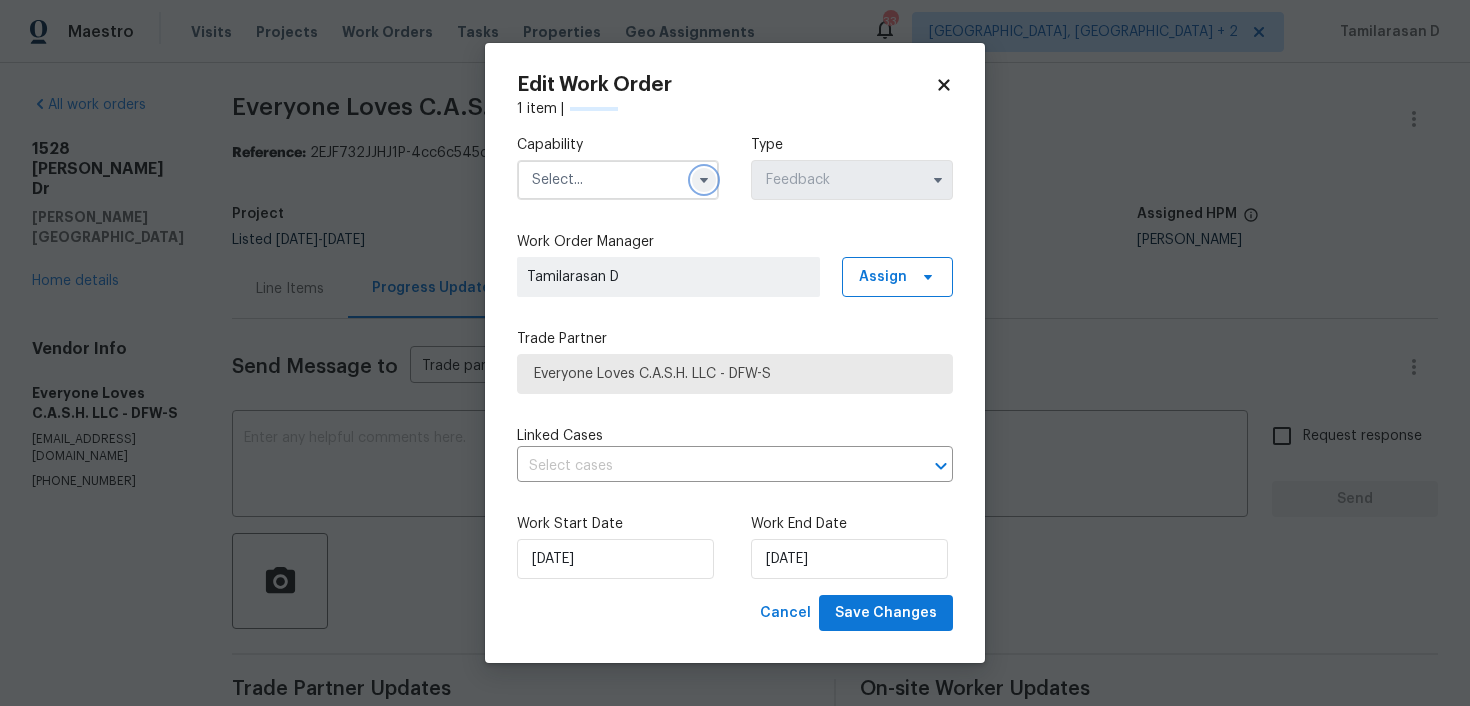 click 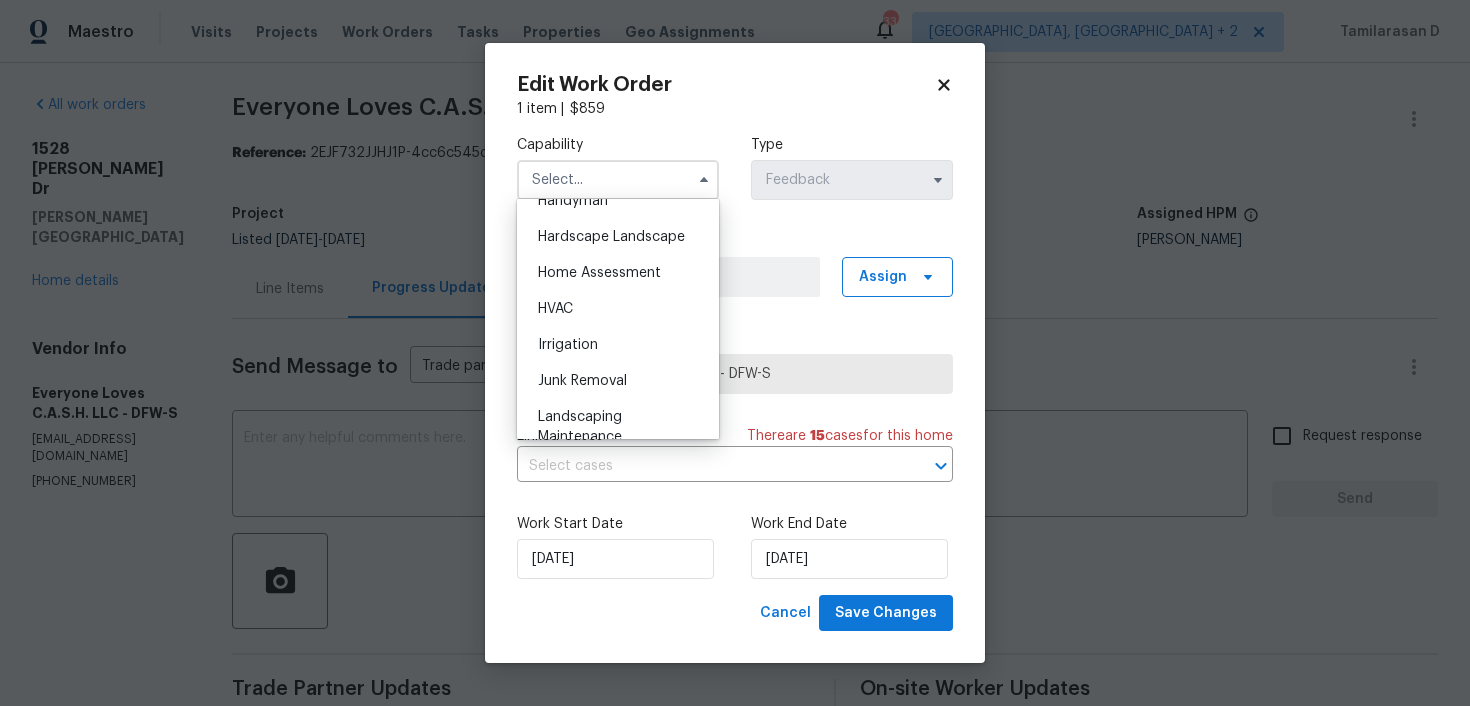scroll, scrollTop: 1132, scrollLeft: 0, axis: vertical 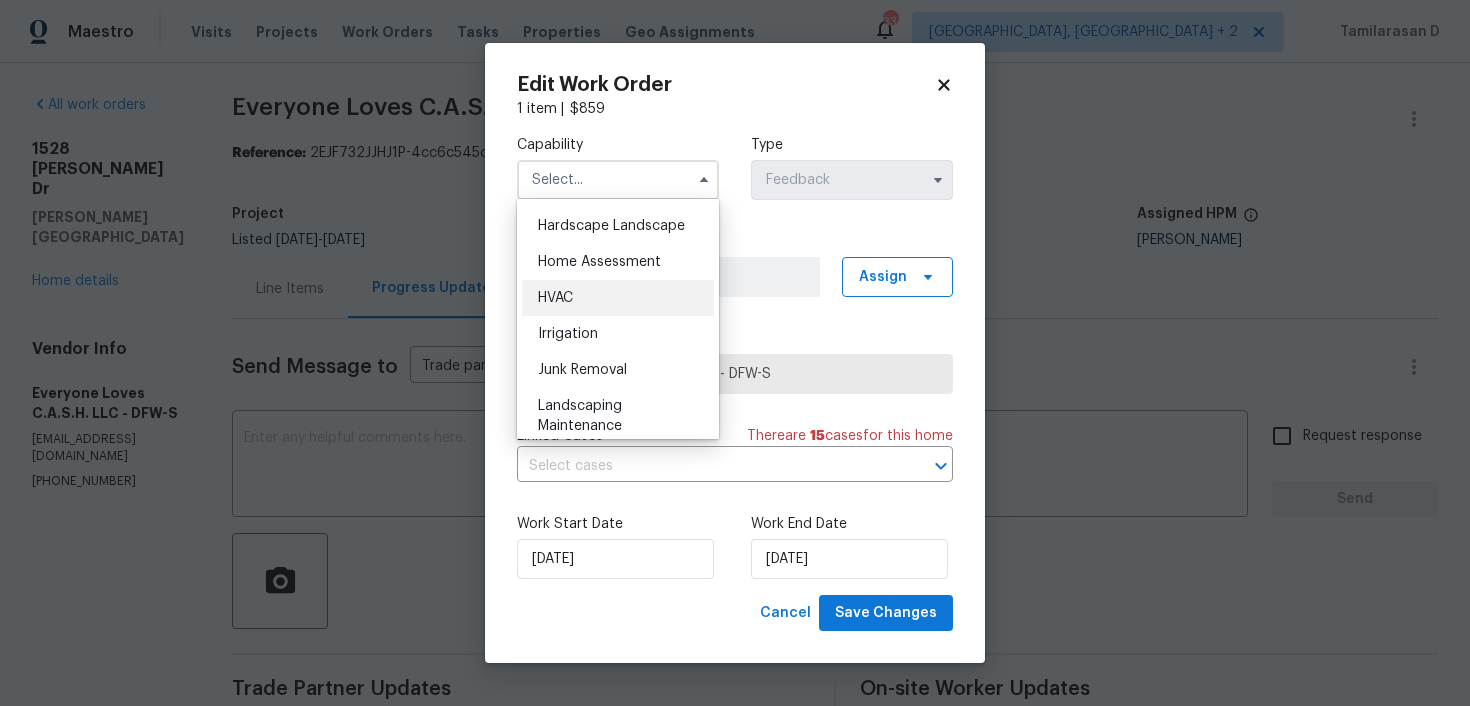 click on "HVAC" at bounding box center (618, 298) 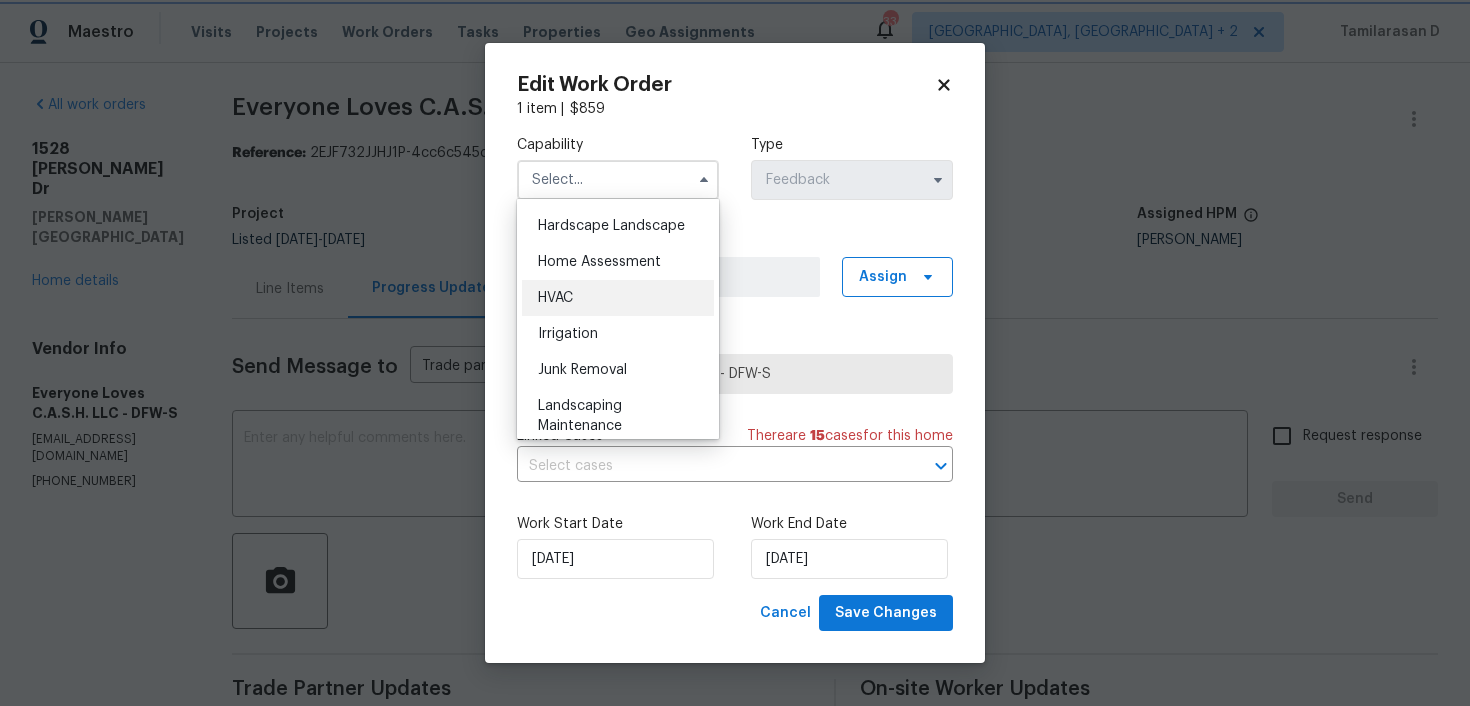 type on "HVAC" 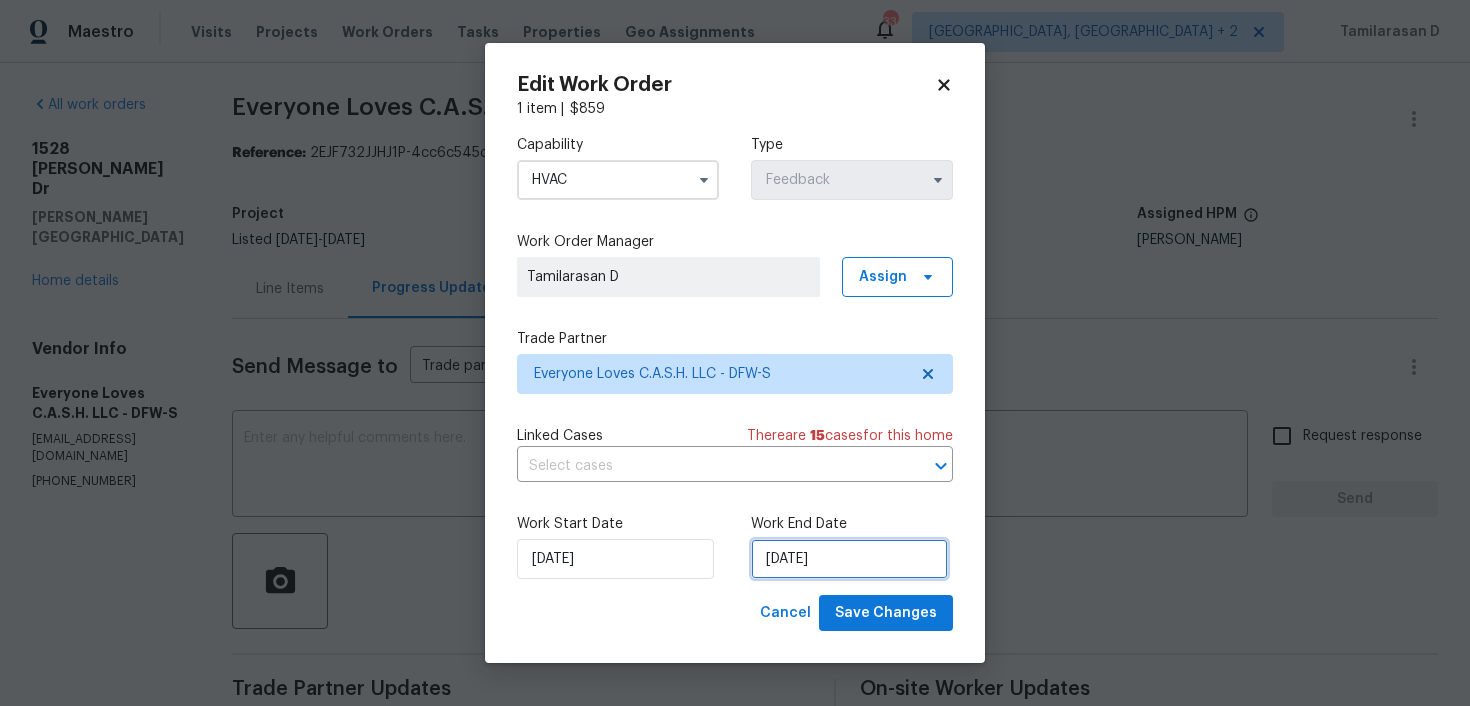 click on "[DATE]" at bounding box center [849, 559] 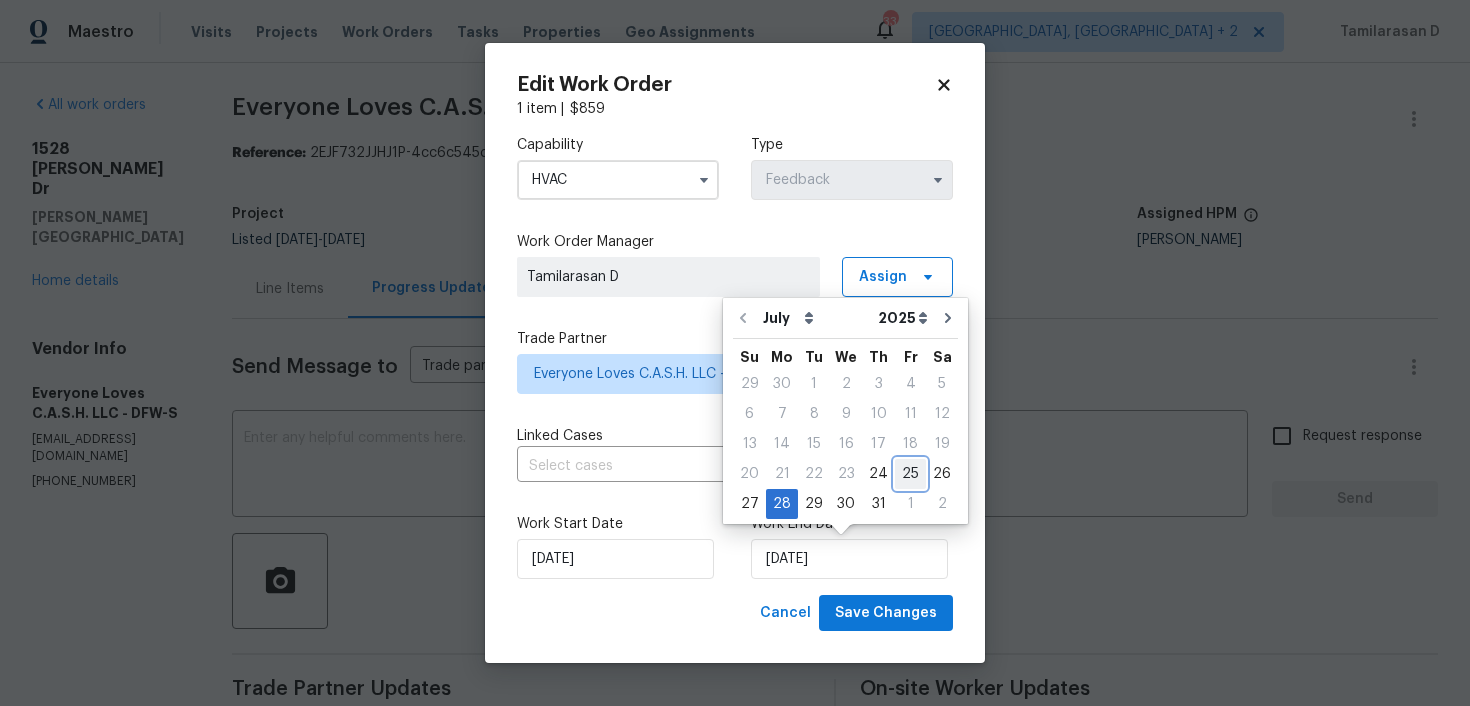 click on "25" at bounding box center [910, 474] 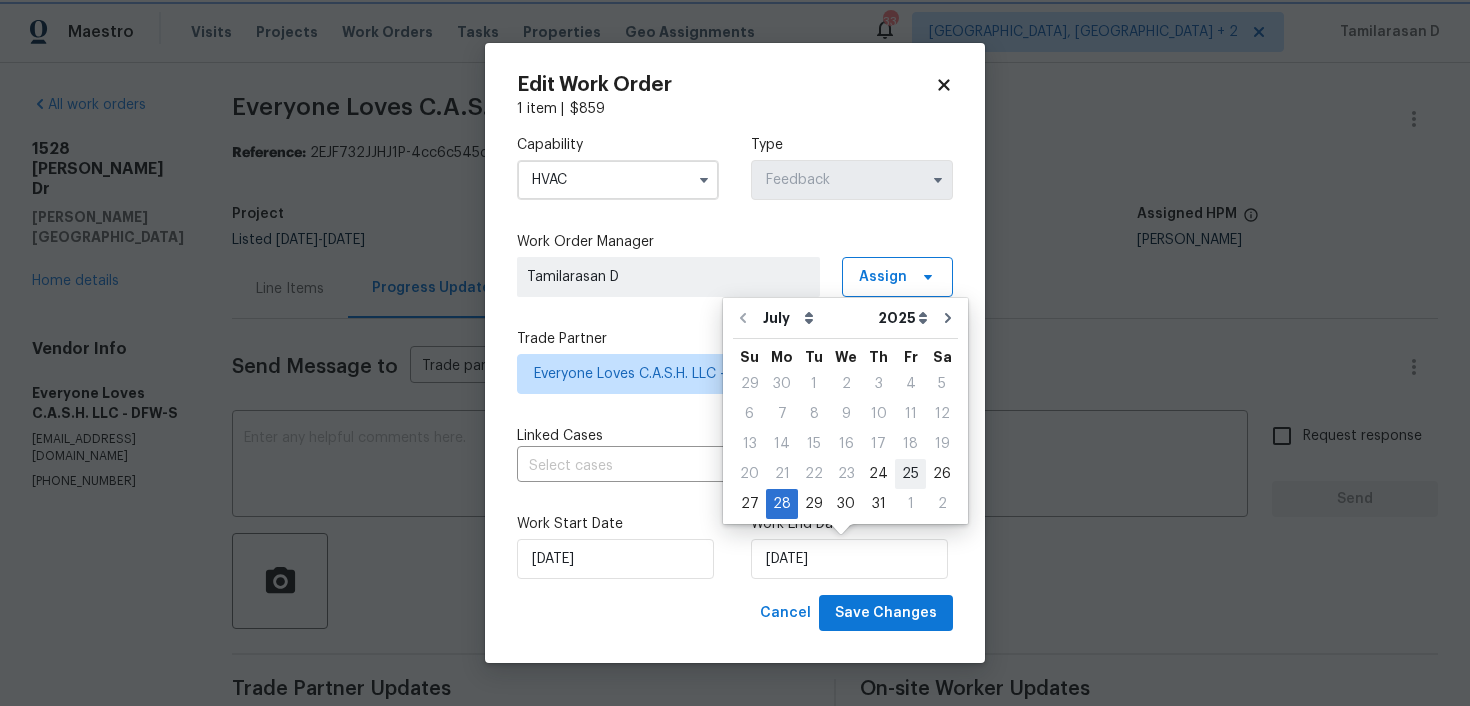 type on "[DATE]" 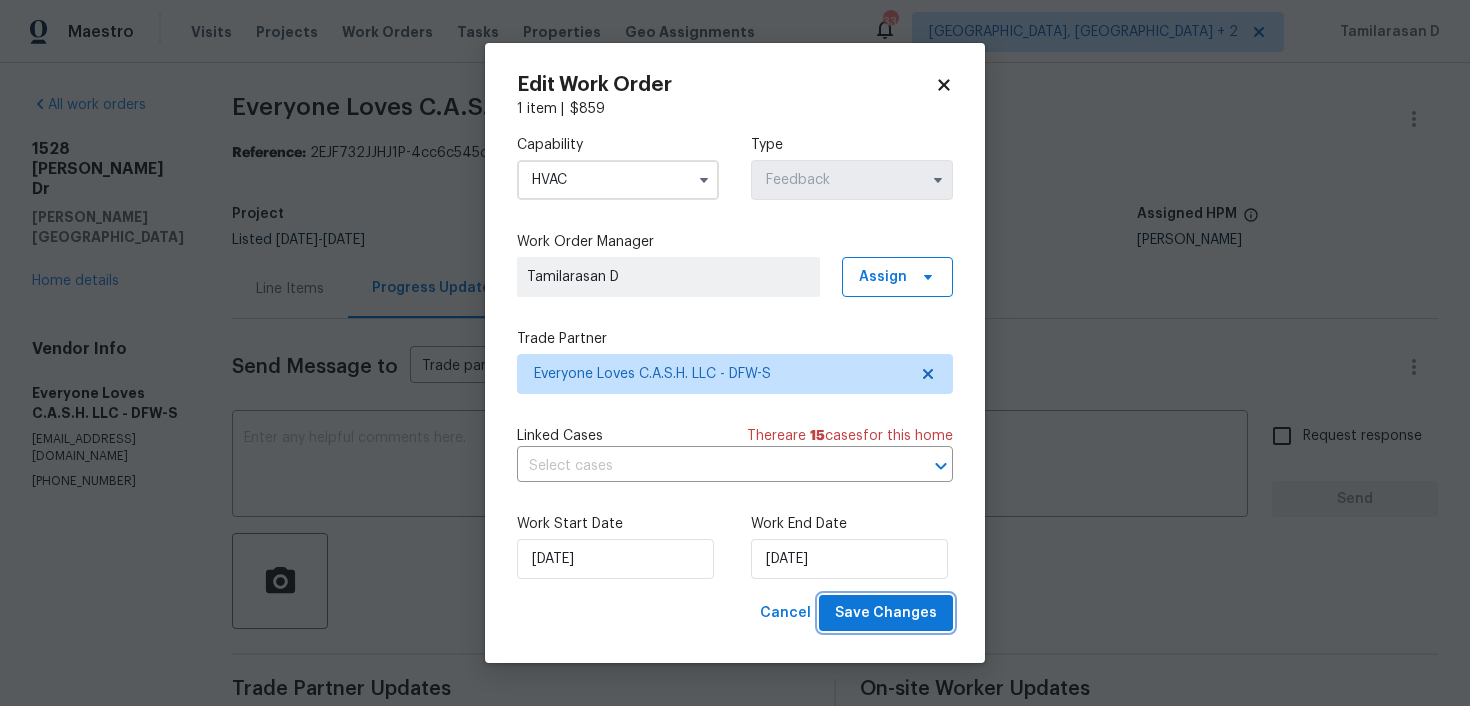 click on "Save Changes" at bounding box center [886, 613] 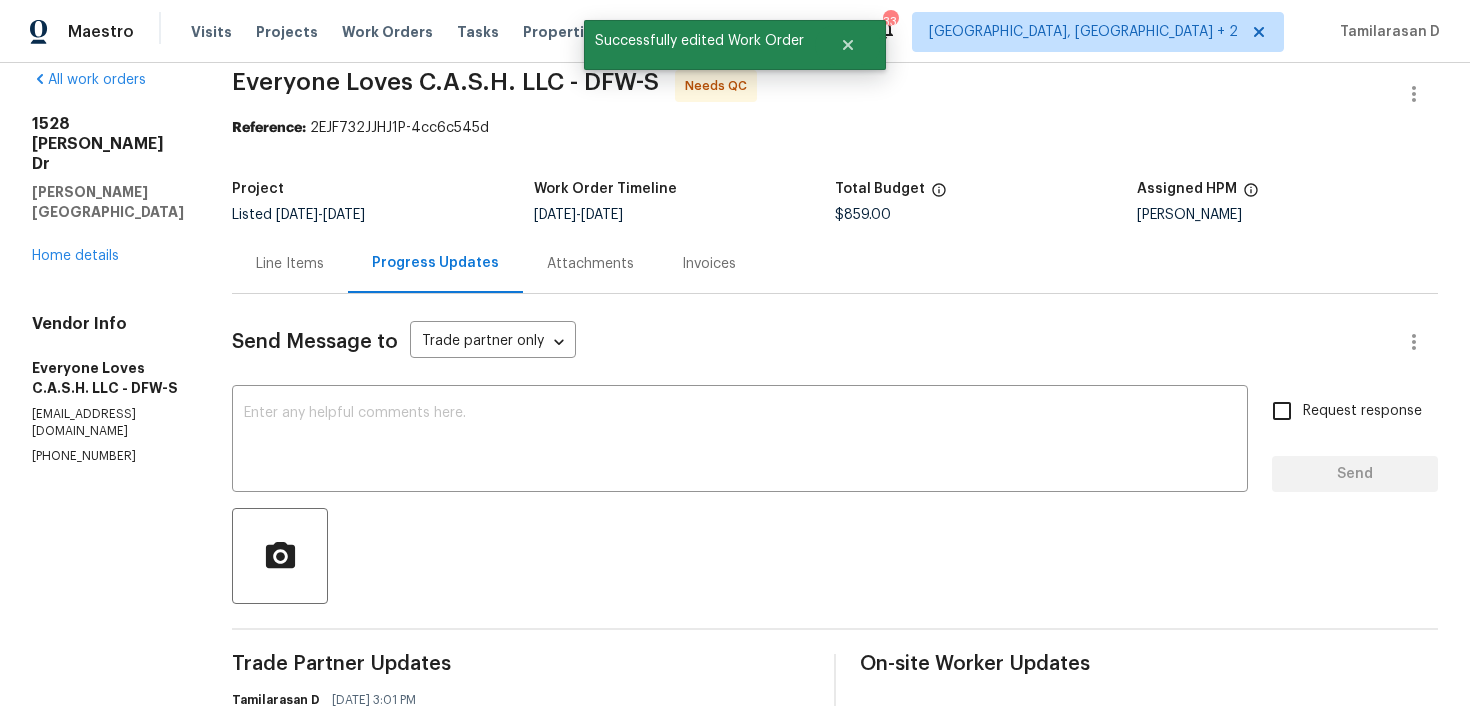 scroll, scrollTop: 0, scrollLeft: 0, axis: both 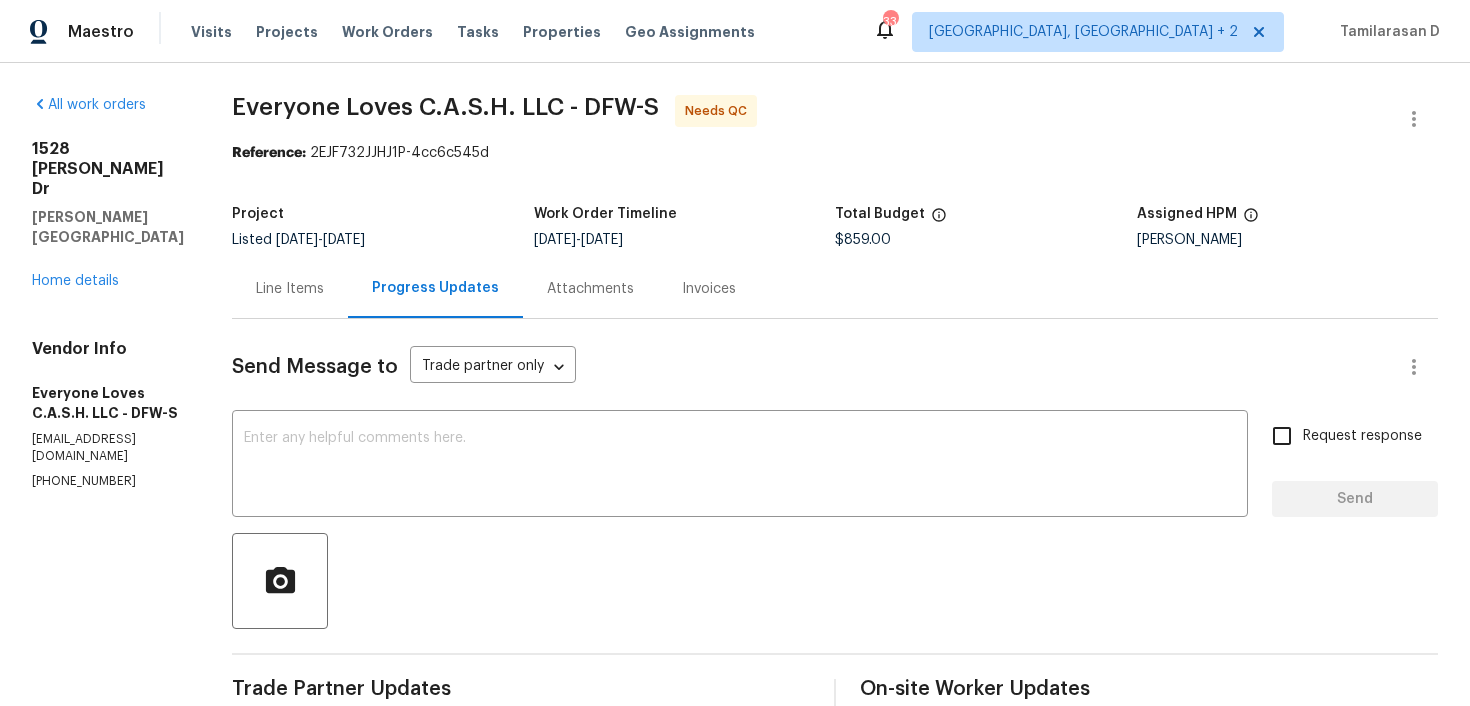 click on "Line Items" at bounding box center (290, 289) 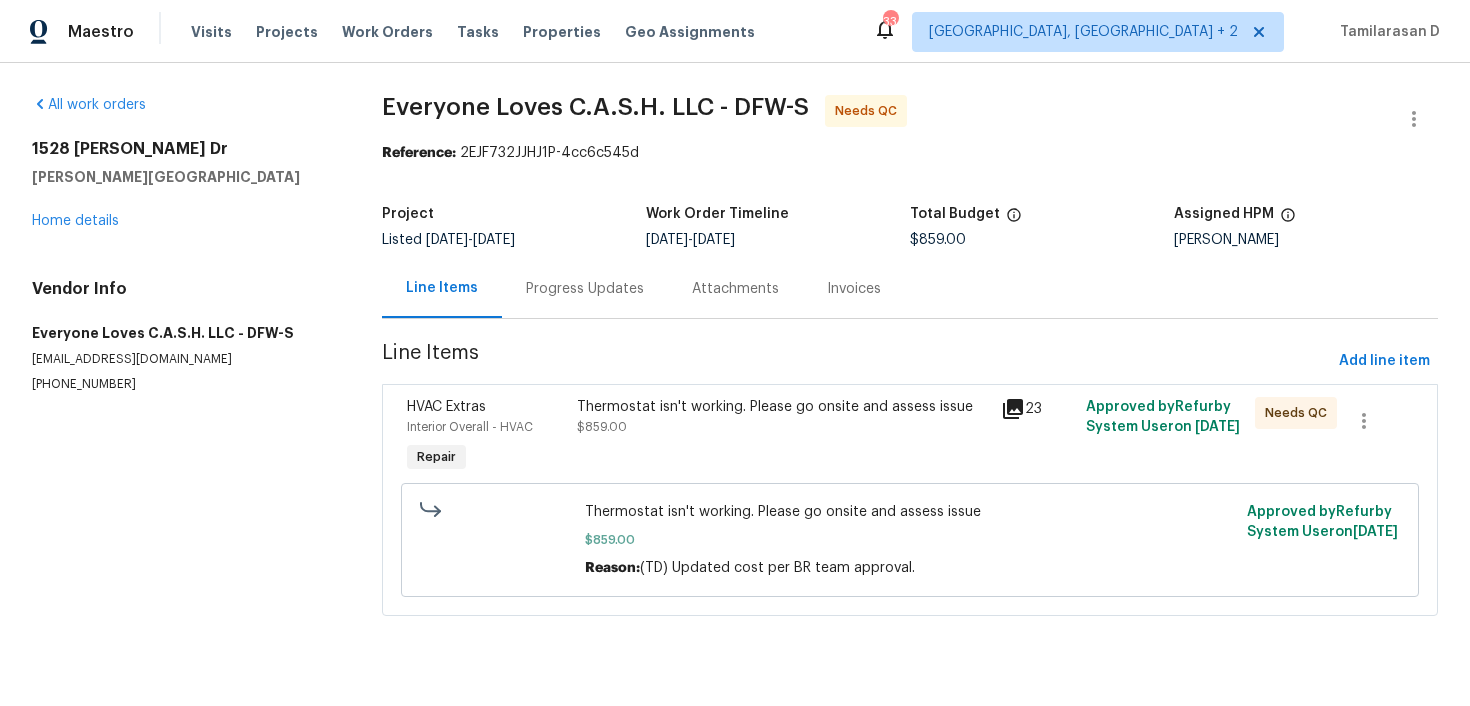 click on "Progress Updates" at bounding box center [585, 289] 